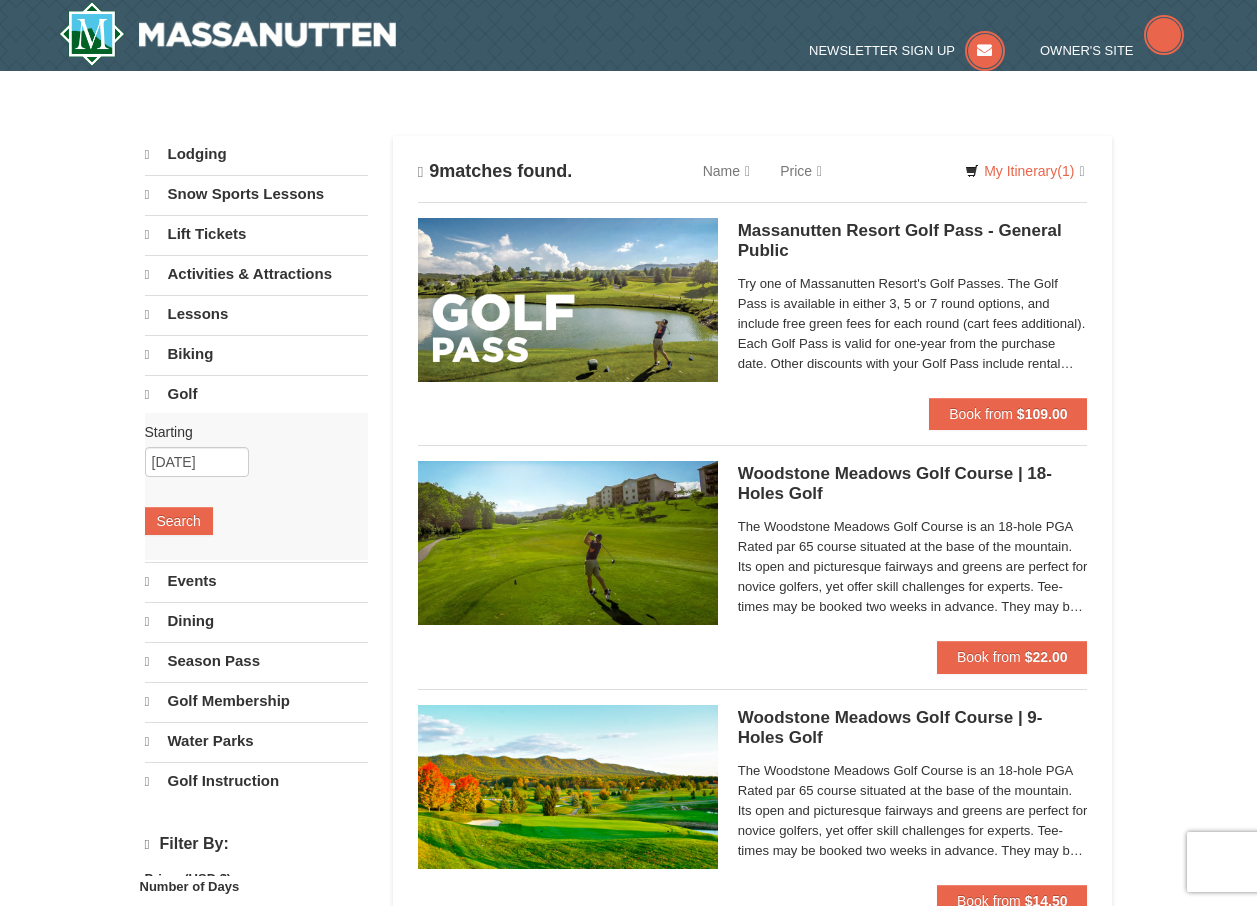 scroll, scrollTop: 0, scrollLeft: 0, axis: both 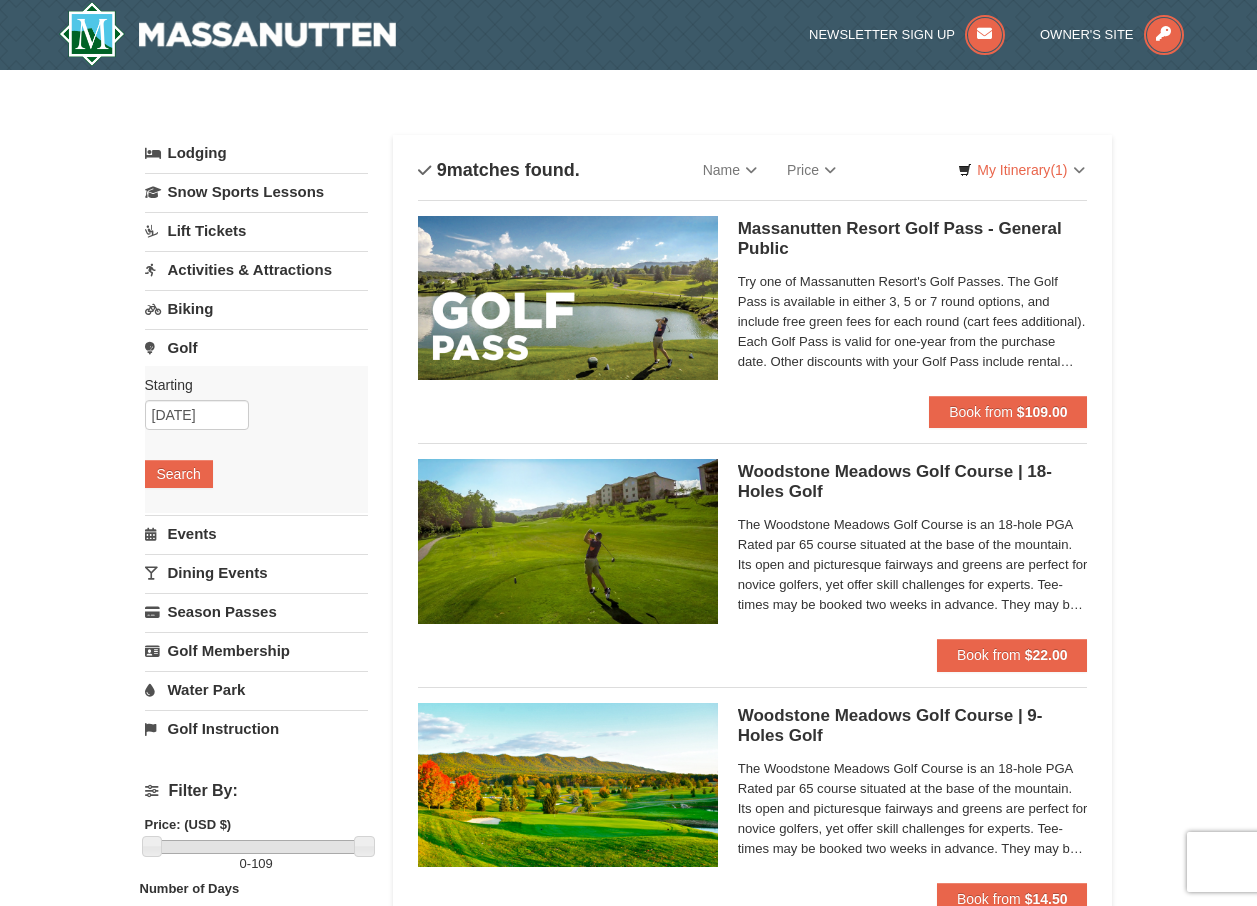 click on "Activities & Attractions" at bounding box center [256, 269] 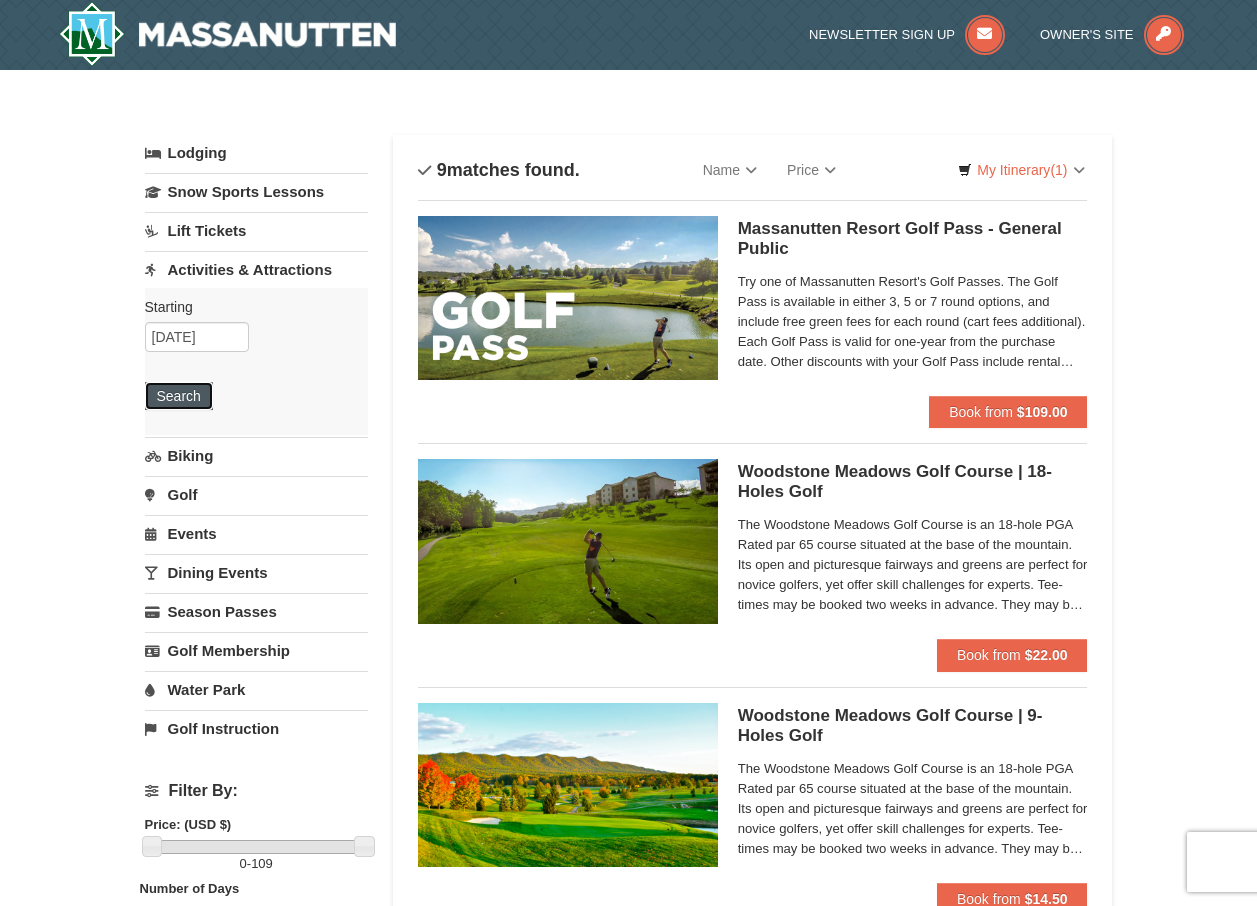 click on "Search" at bounding box center (179, 396) 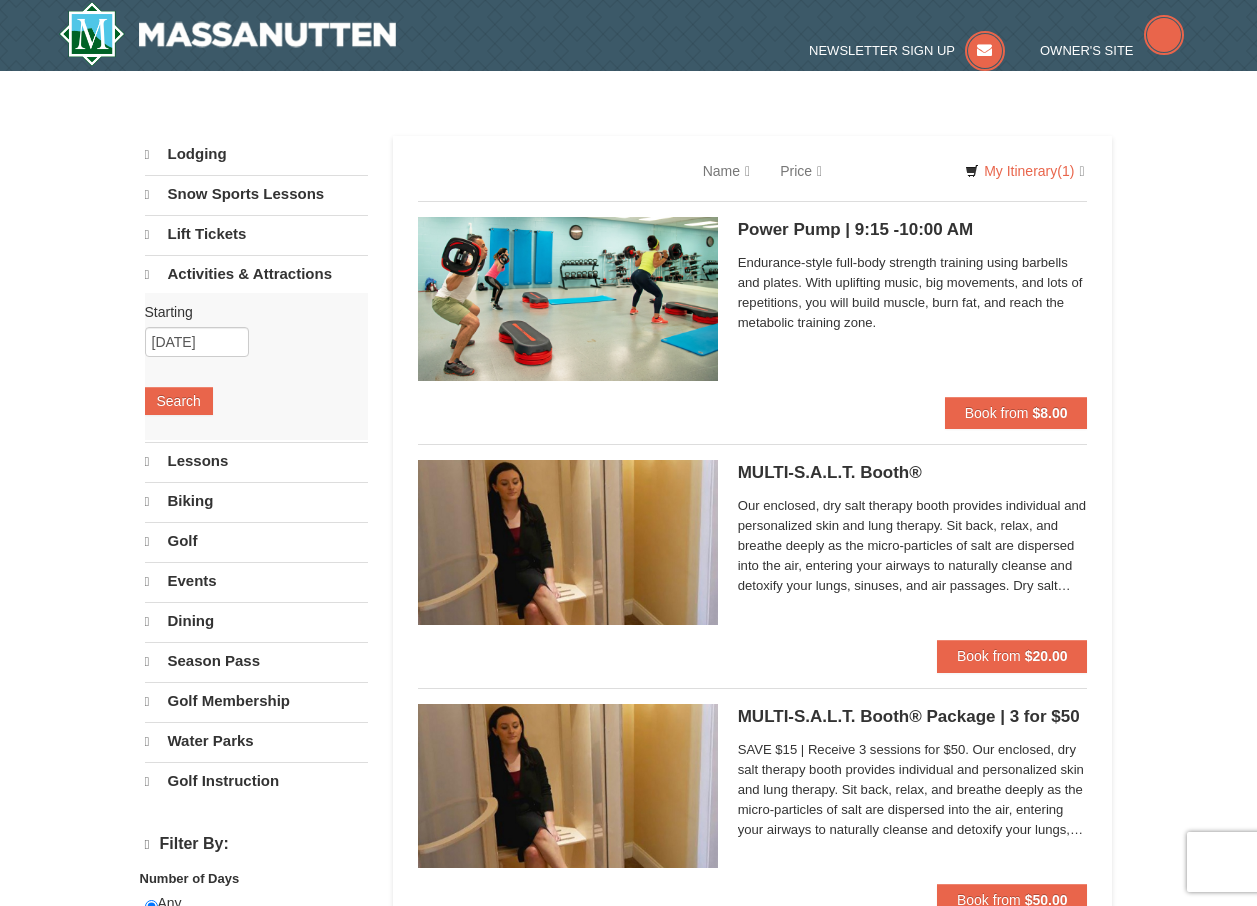 scroll, scrollTop: 0, scrollLeft: 0, axis: both 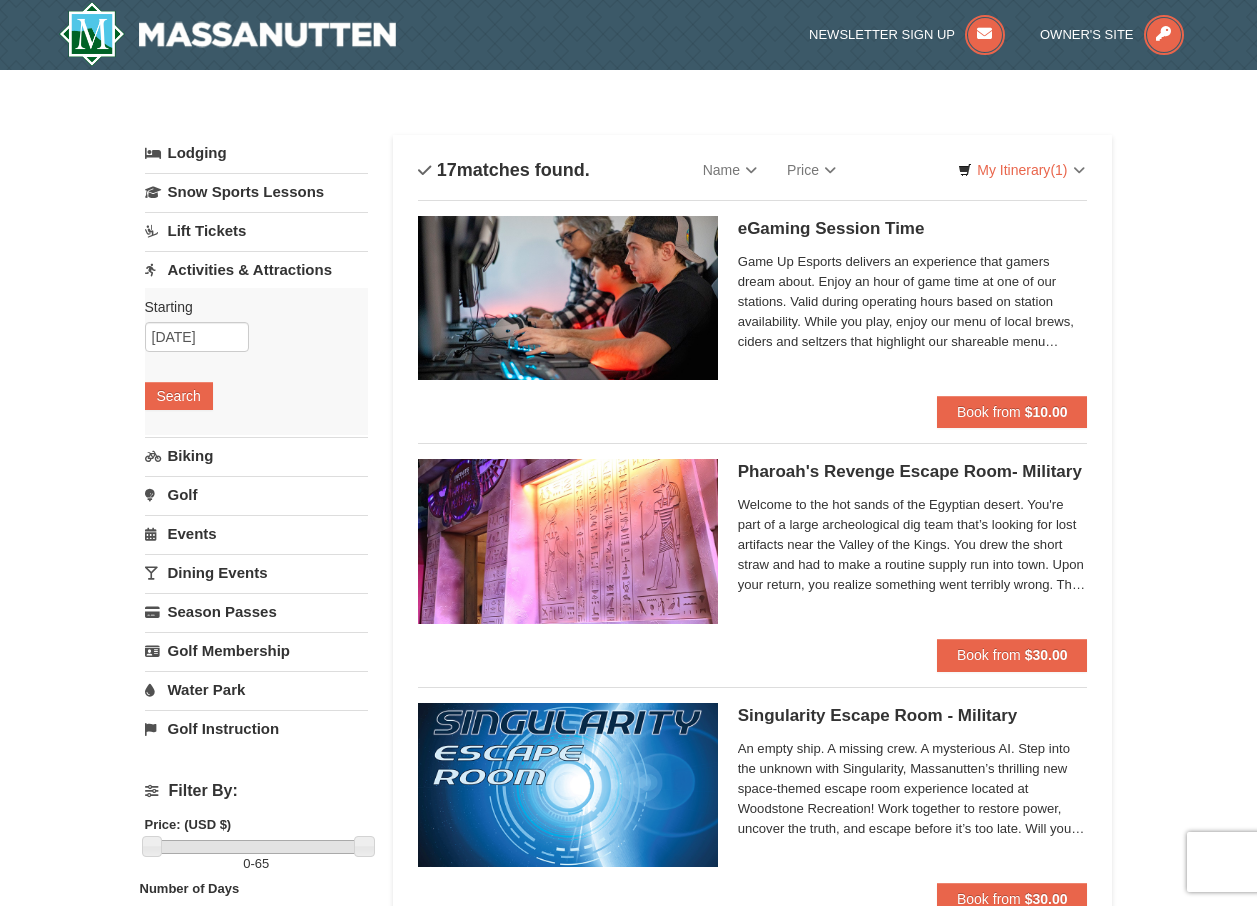 click on "Pharoah's Revenge Escape Room- Military  Massanutten Escape Rooms & Virtual Reality
Book from   $30.00" at bounding box center [753, 548] 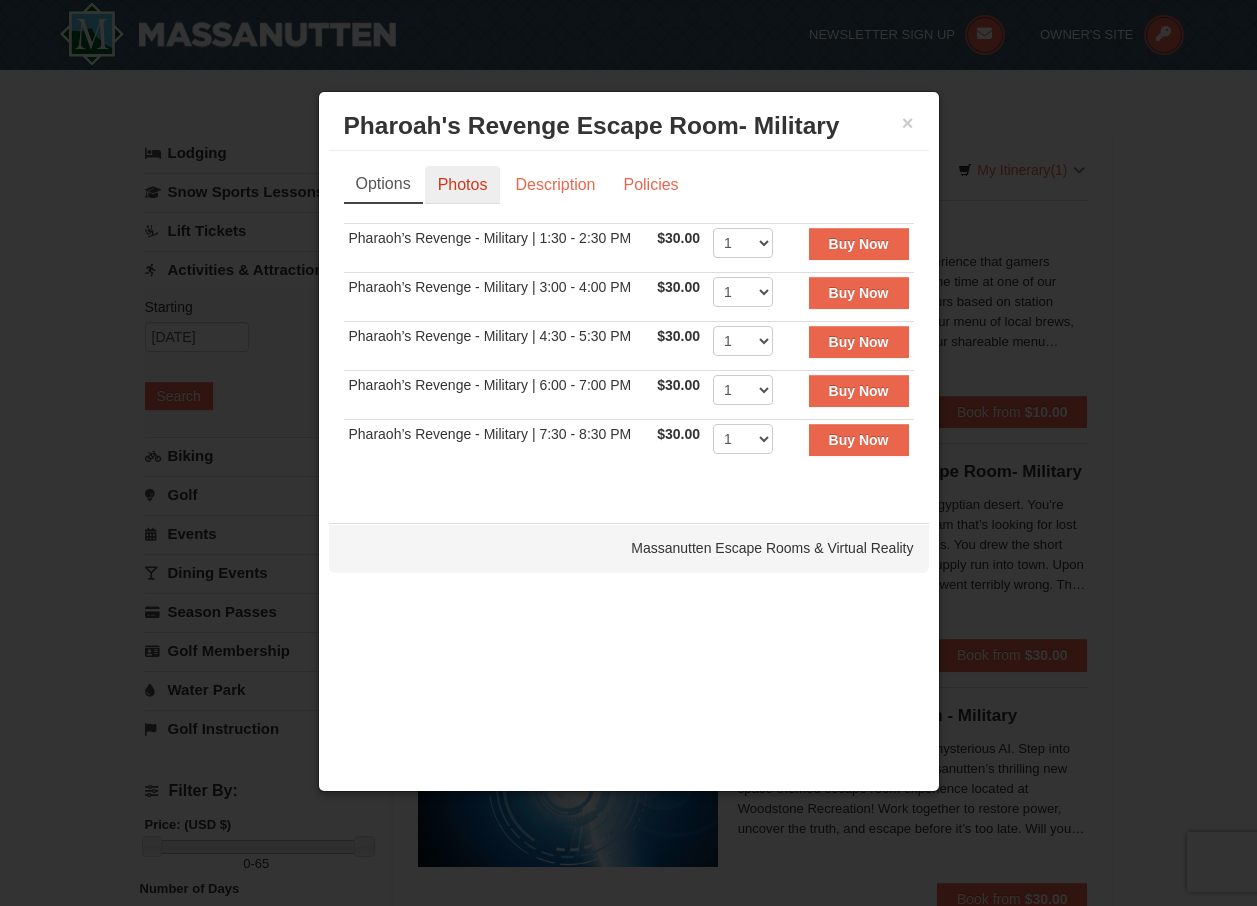 click on "Photos" at bounding box center [463, 185] 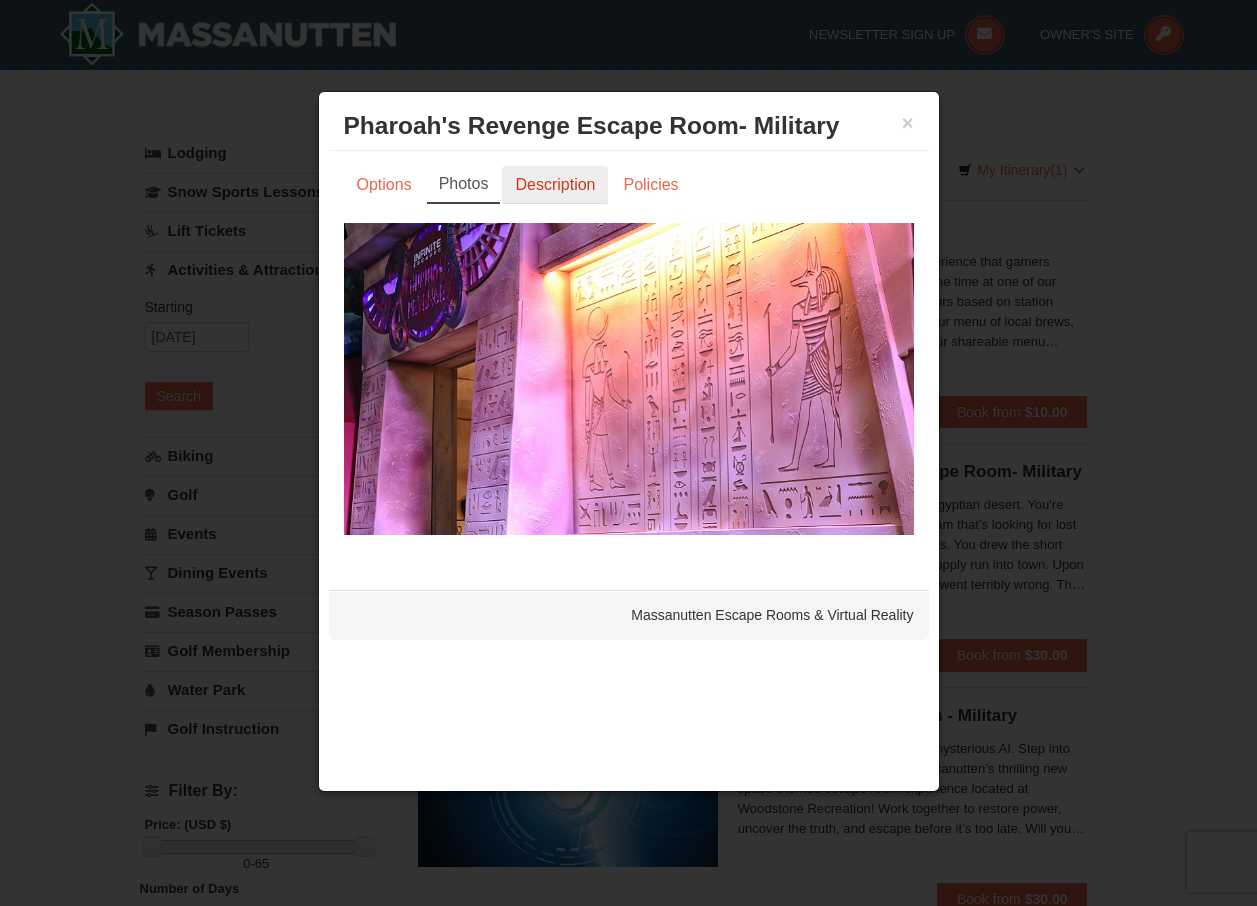 click on "Description" at bounding box center [555, 185] 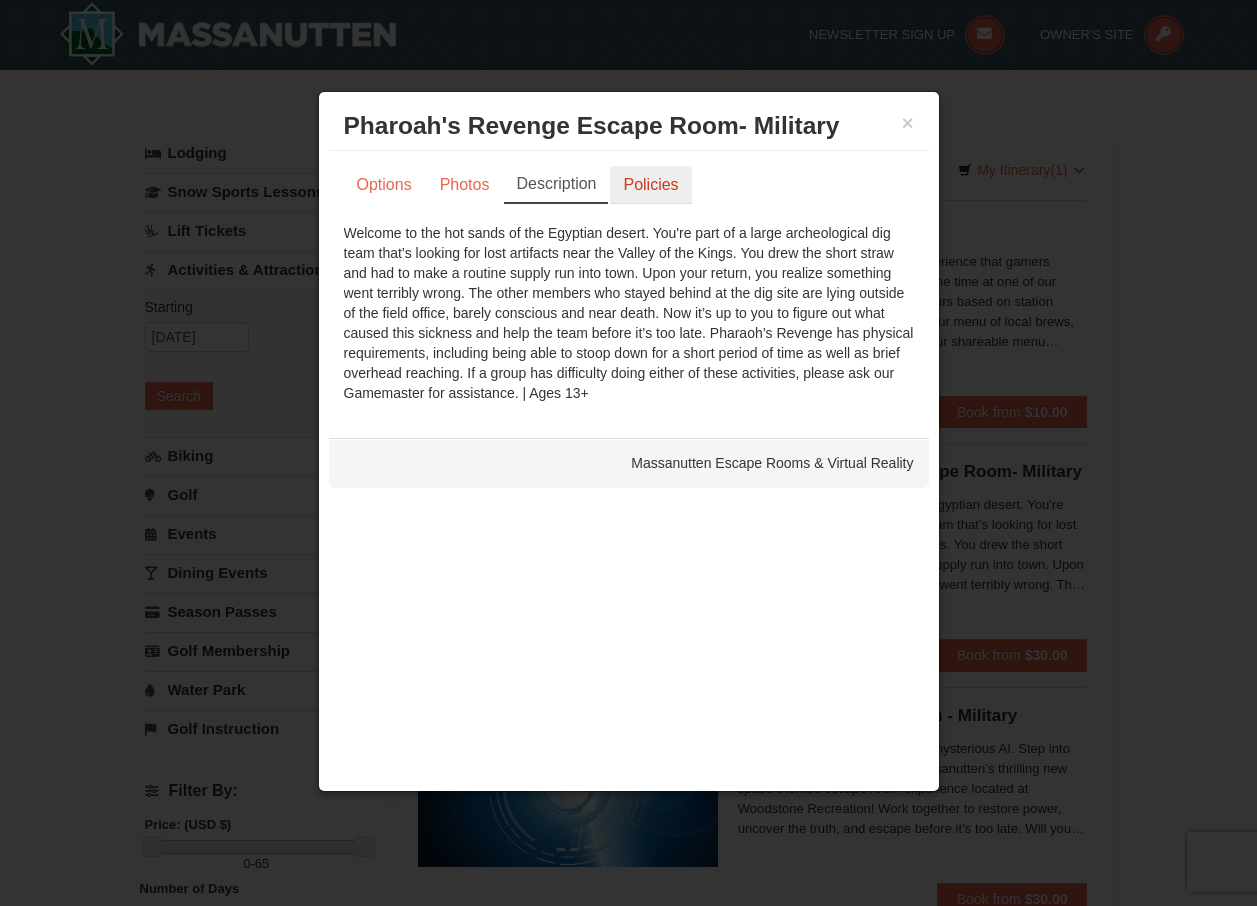 click on "Policies" at bounding box center (650, 185) 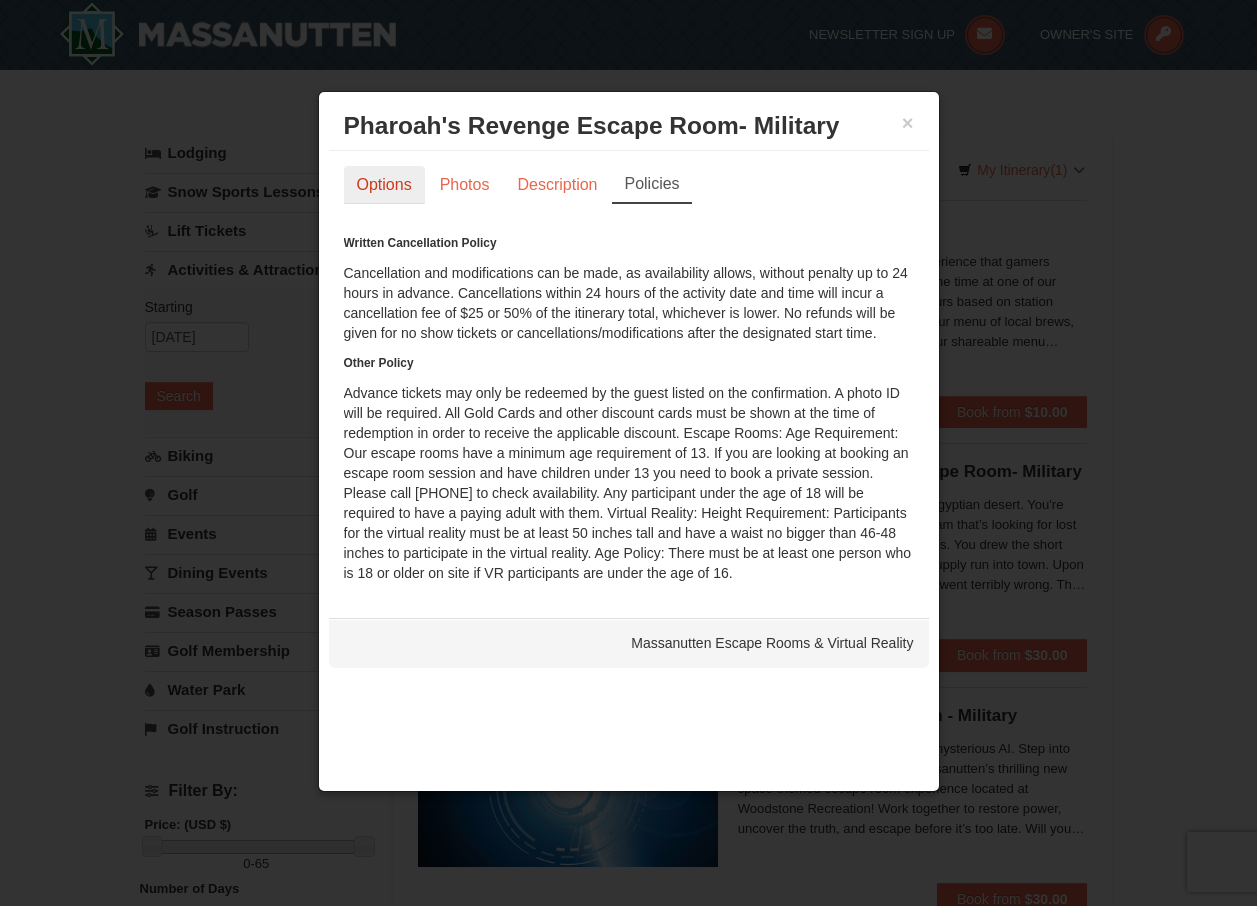 click on "Options" at bounding box center [384, 185] 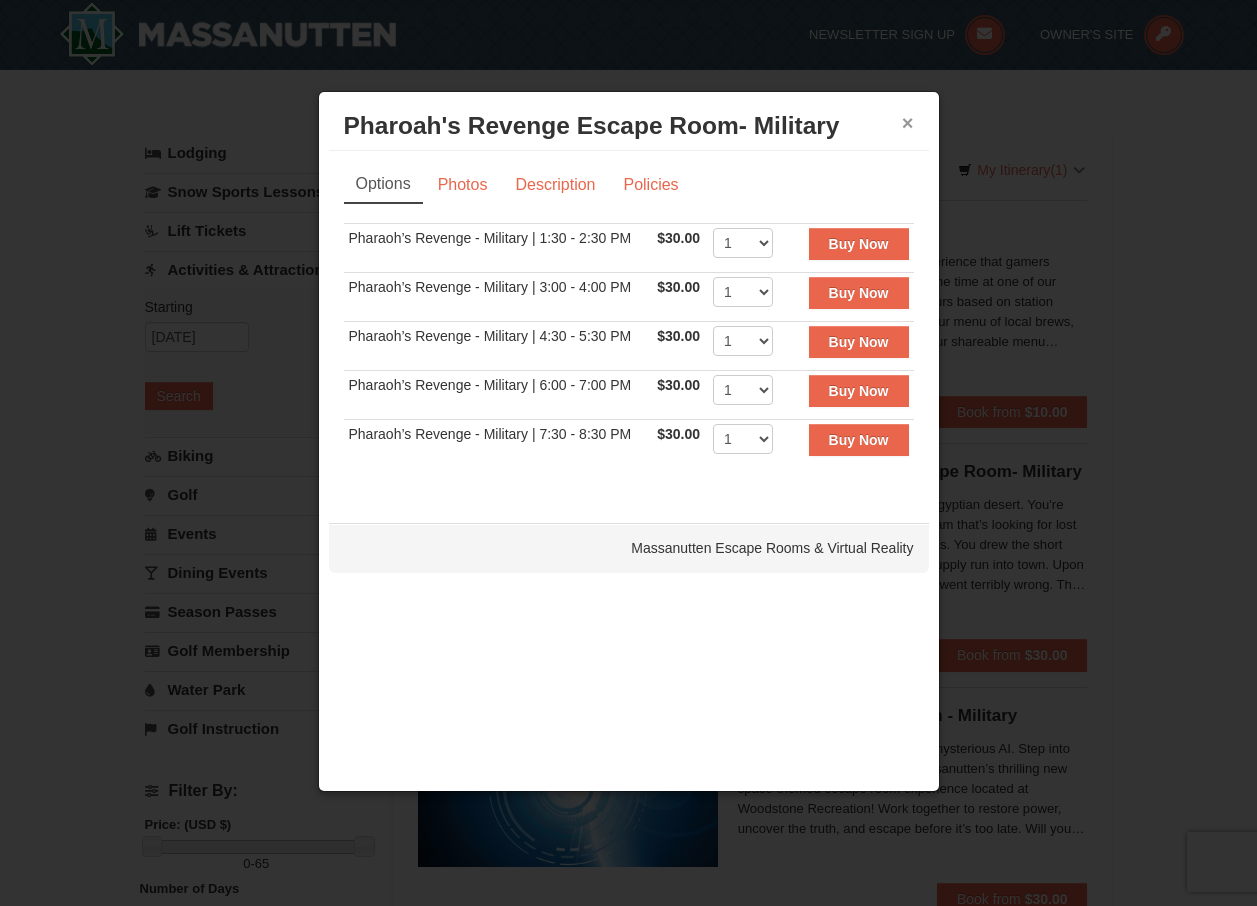 click on "×" at bounding box center [908, 123] 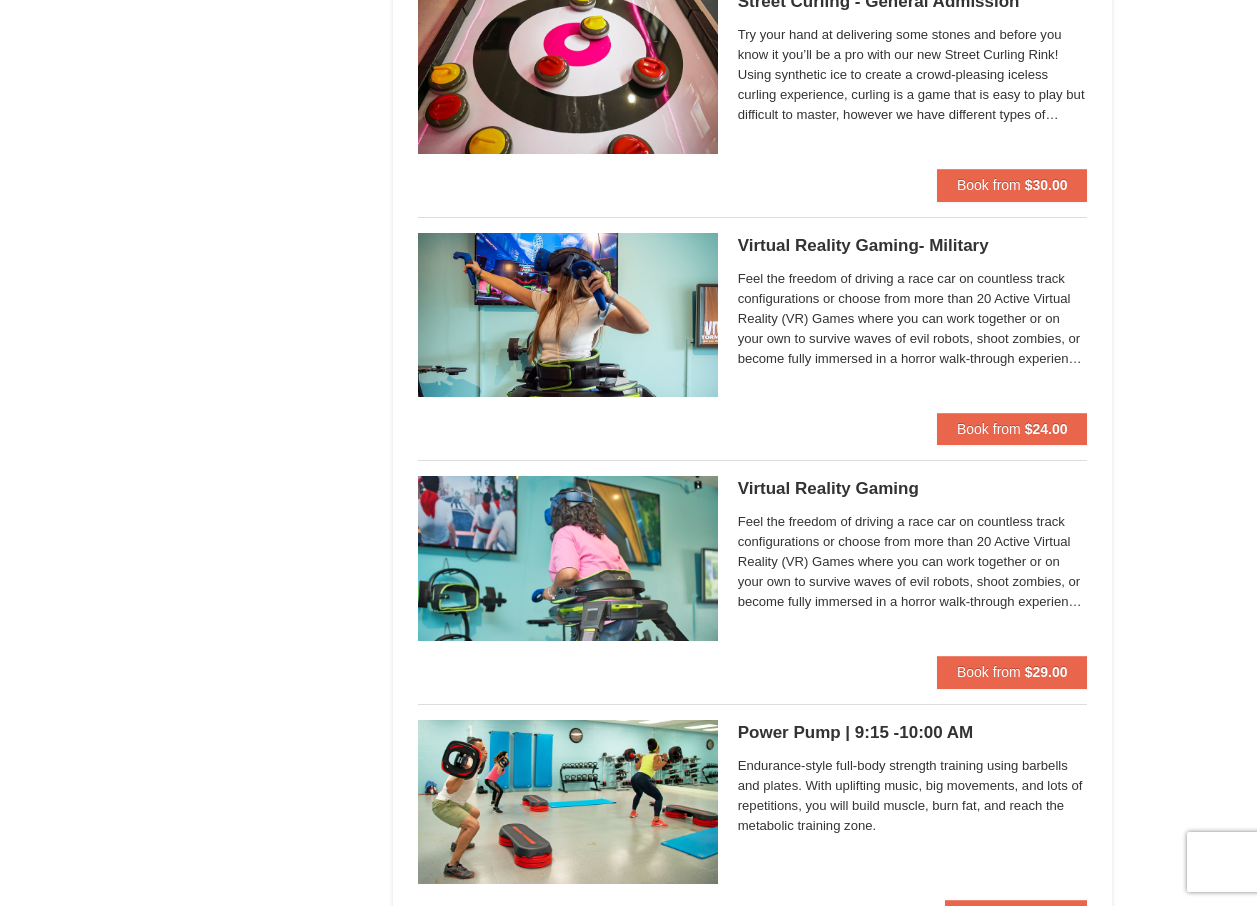 scroll, scrollTop: 2800, scrollLeft: 0, axis: vertical 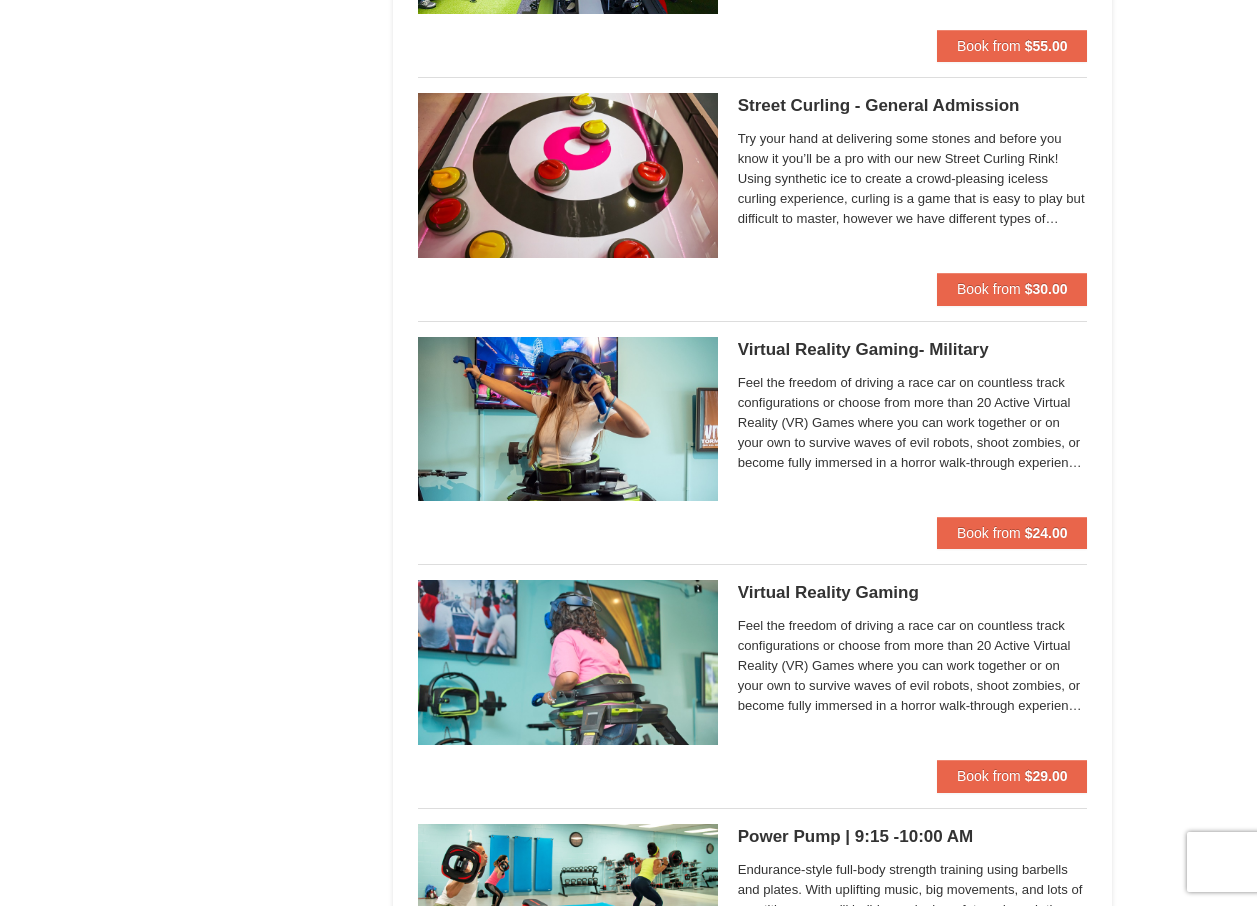 click on "Street Curling - General Admission  Massanutten Street Curling" at bounding box center [913, 106] 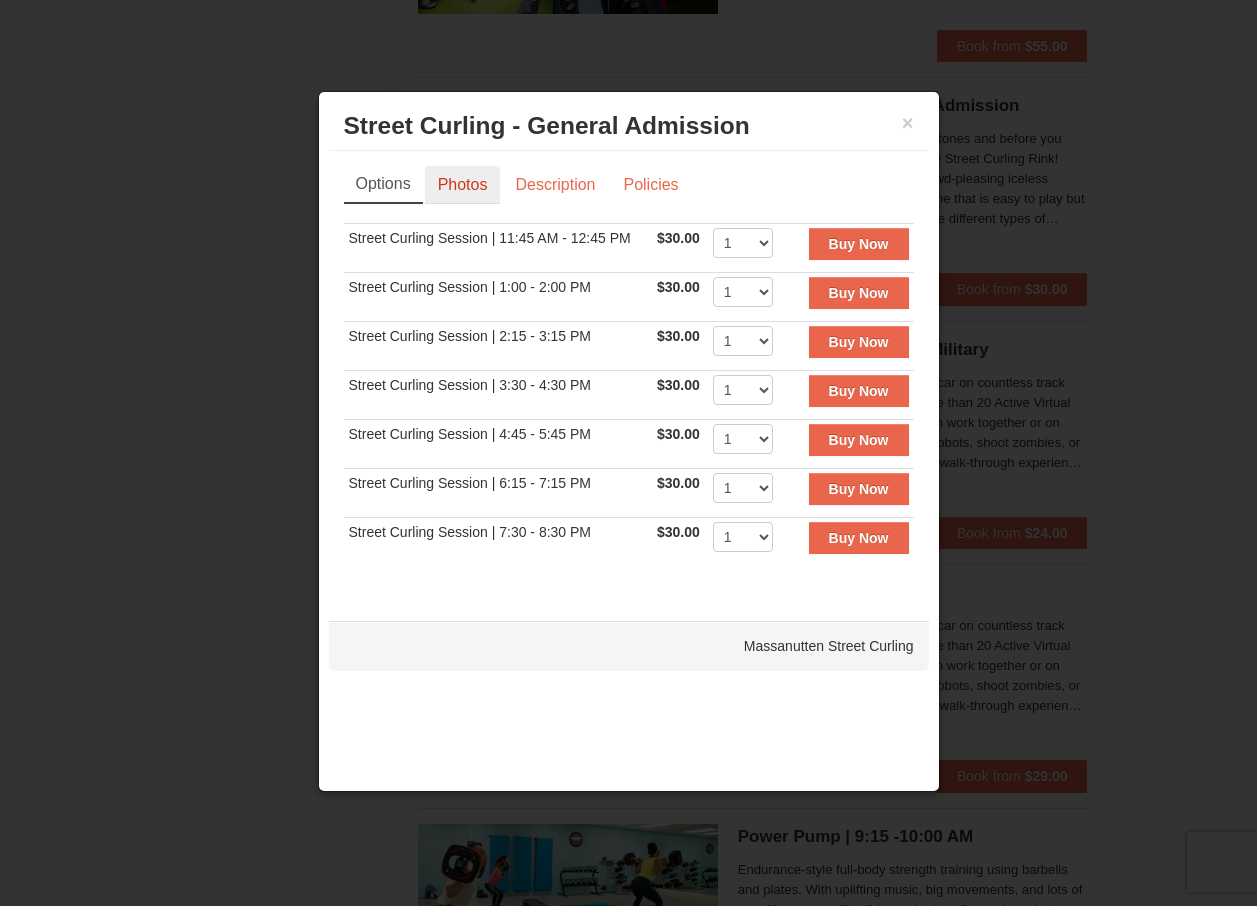 click on "Photos" at bounding box center (463, 185) 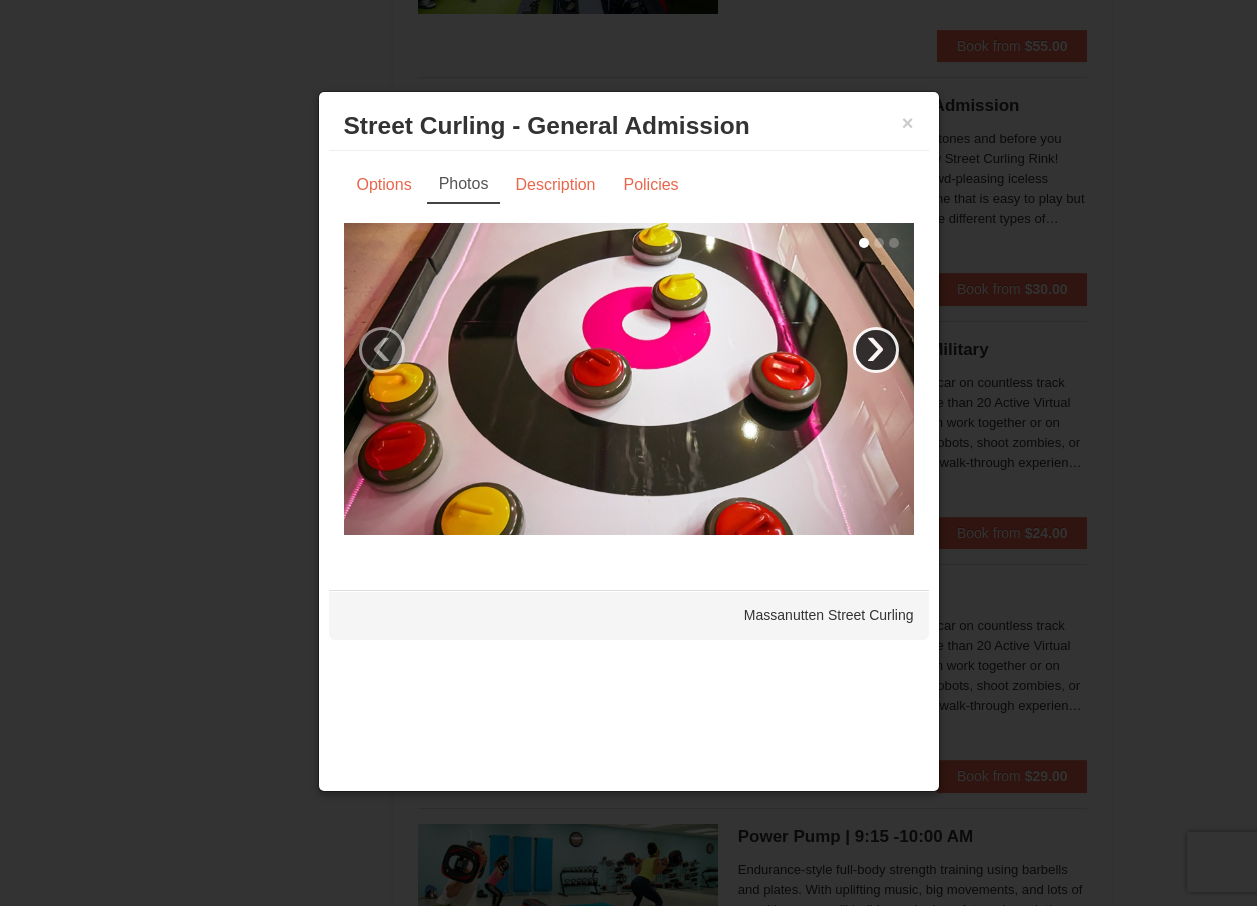 click on "›" at bounding box center (876, 350) 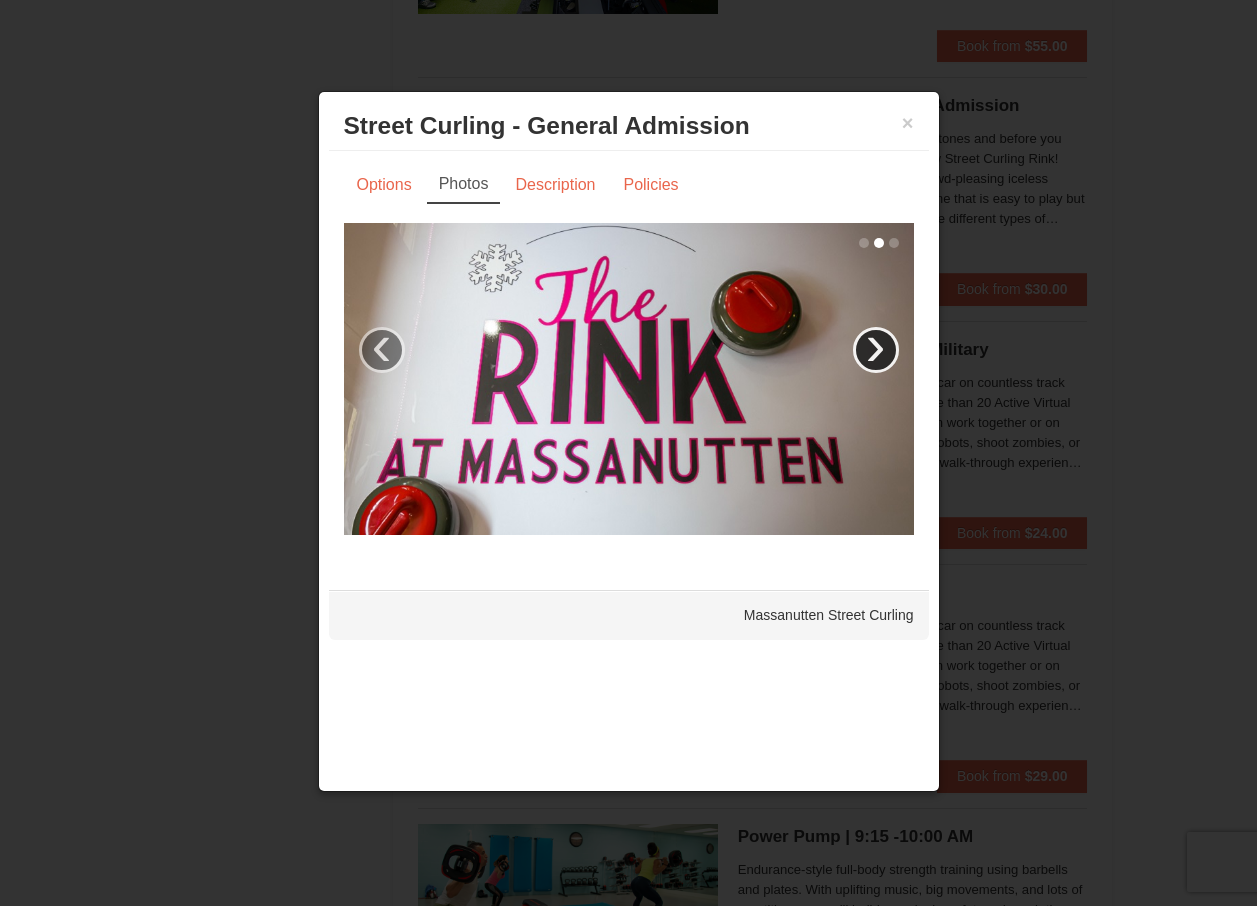 click on "›" at bounding box center [876, 350] 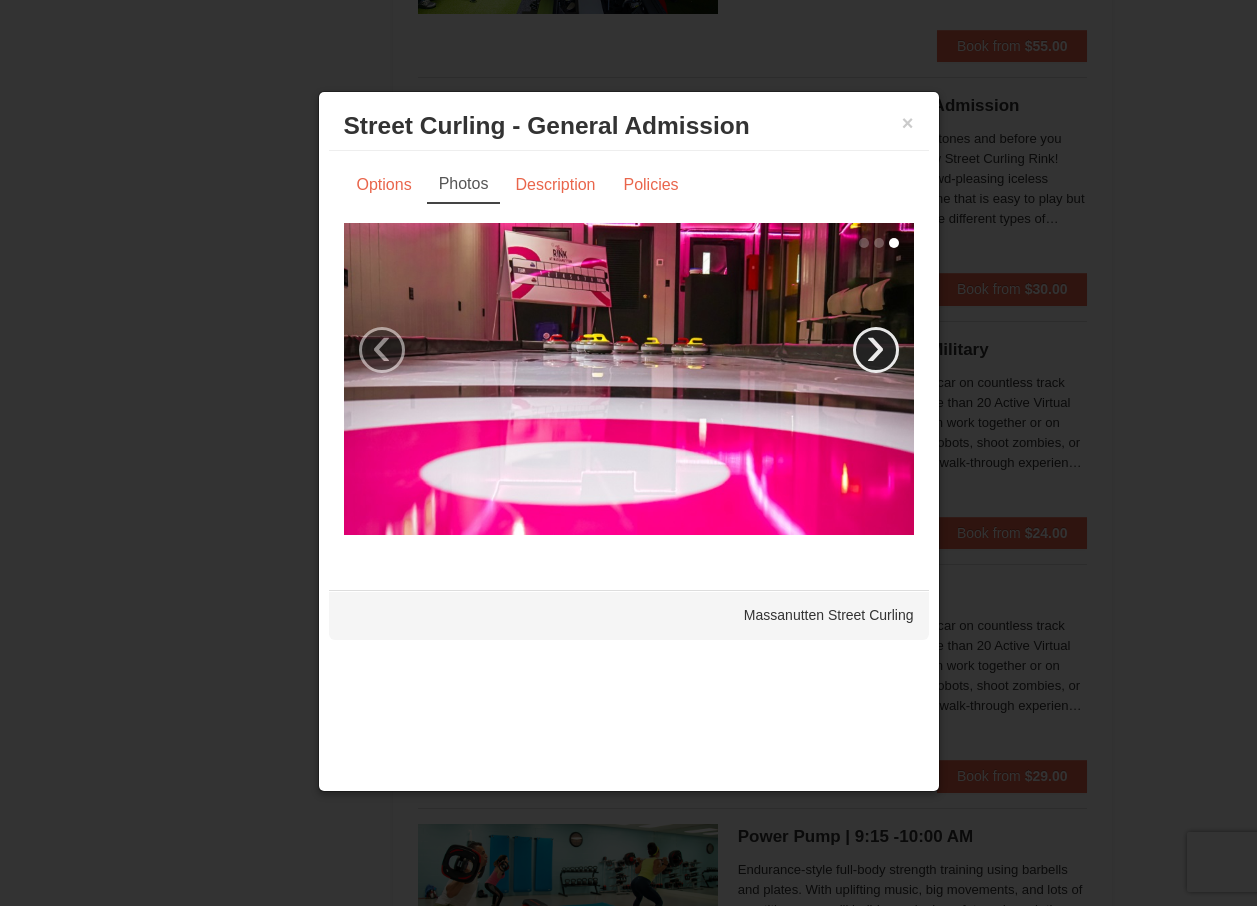 click on "›" at bounding box center (876, 350) 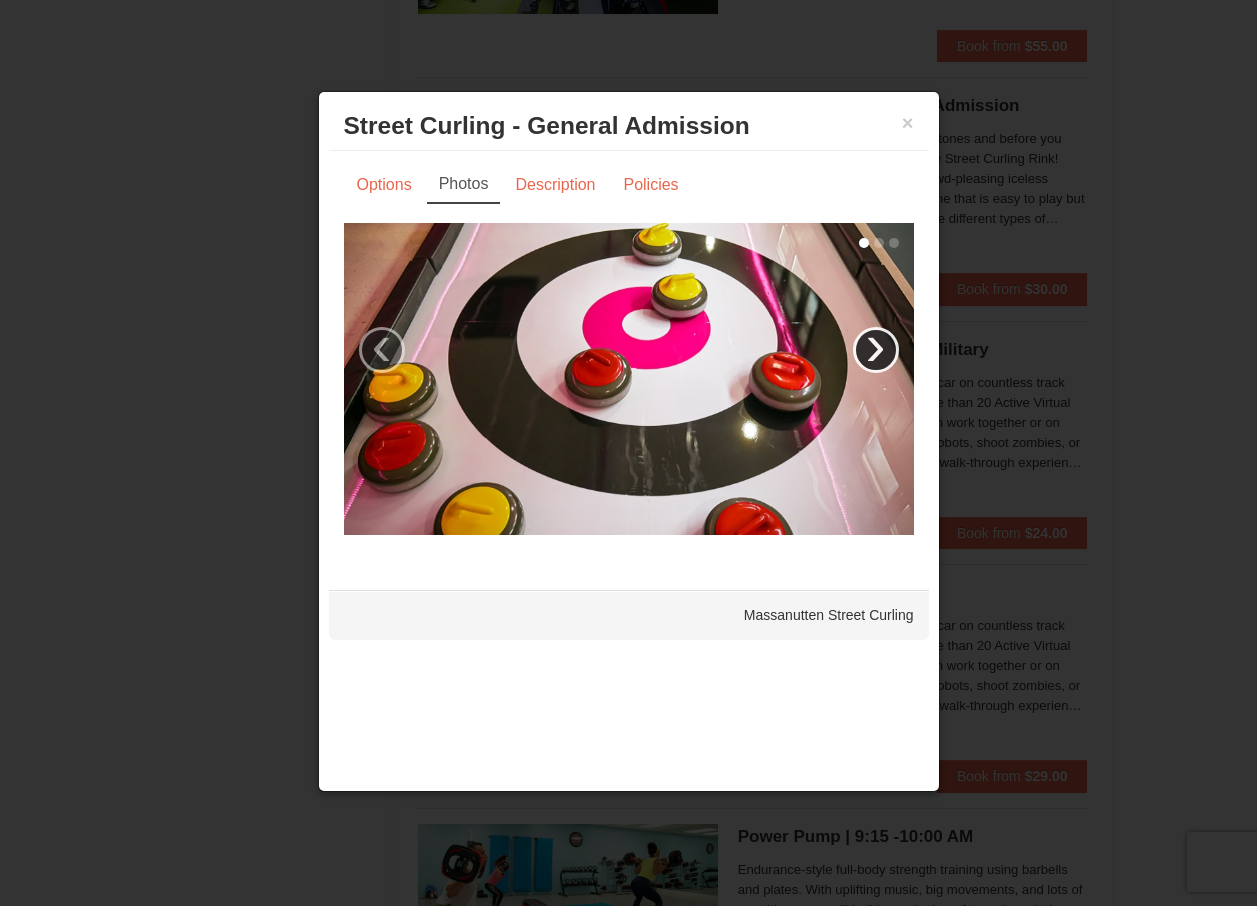 click on "›" at bounding box center (876, 350) 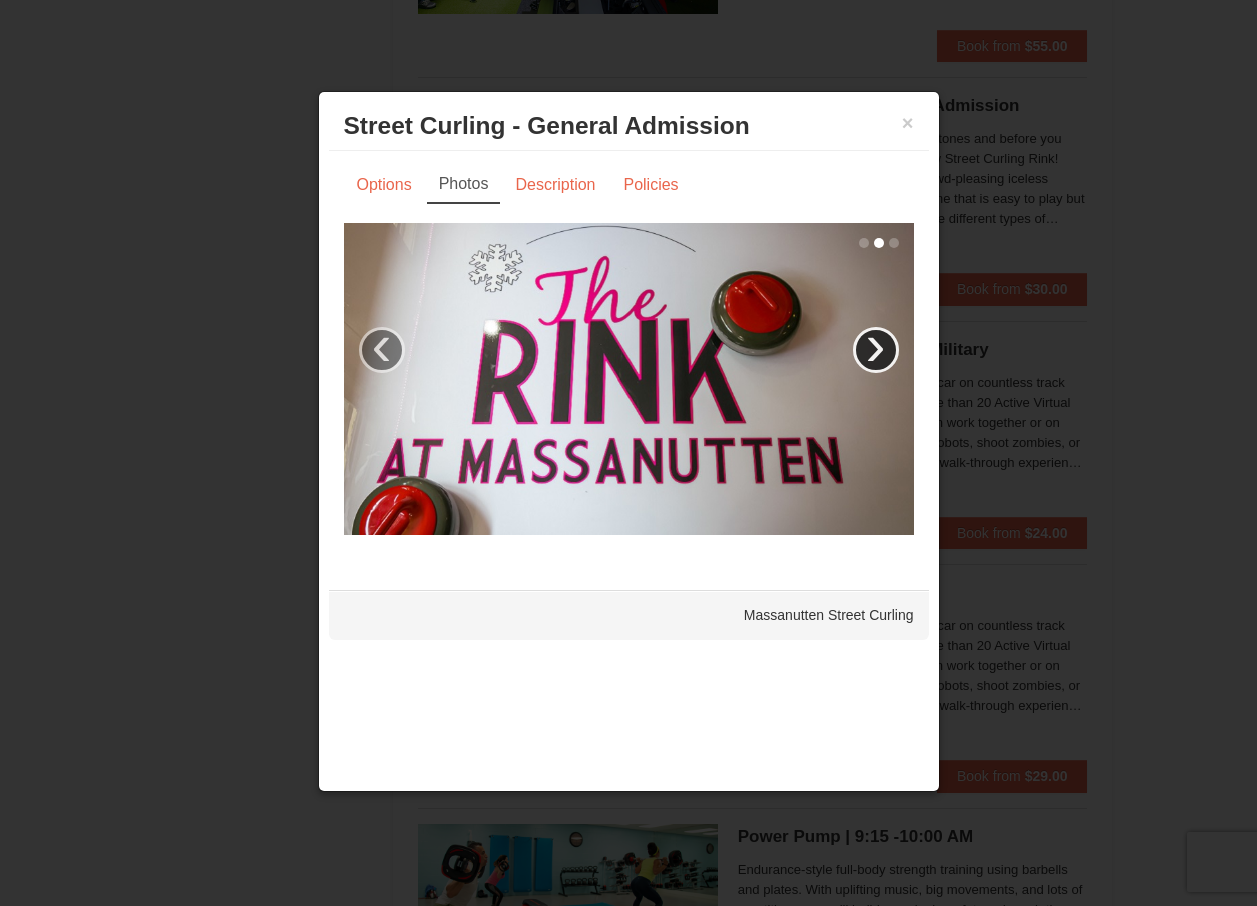 click on "›" at bounding box center [876, 350] 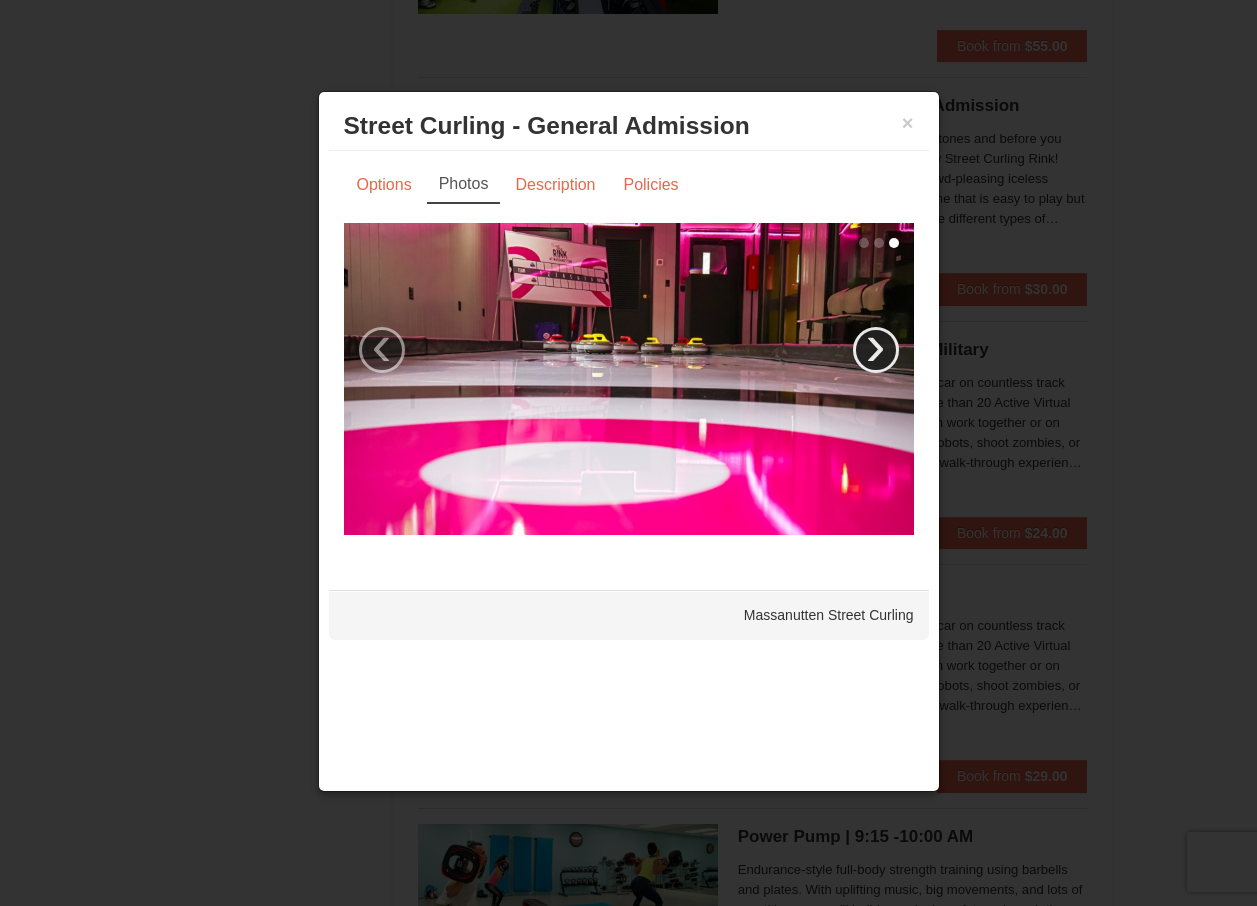 click on "›" at bounding box center [876, 350] 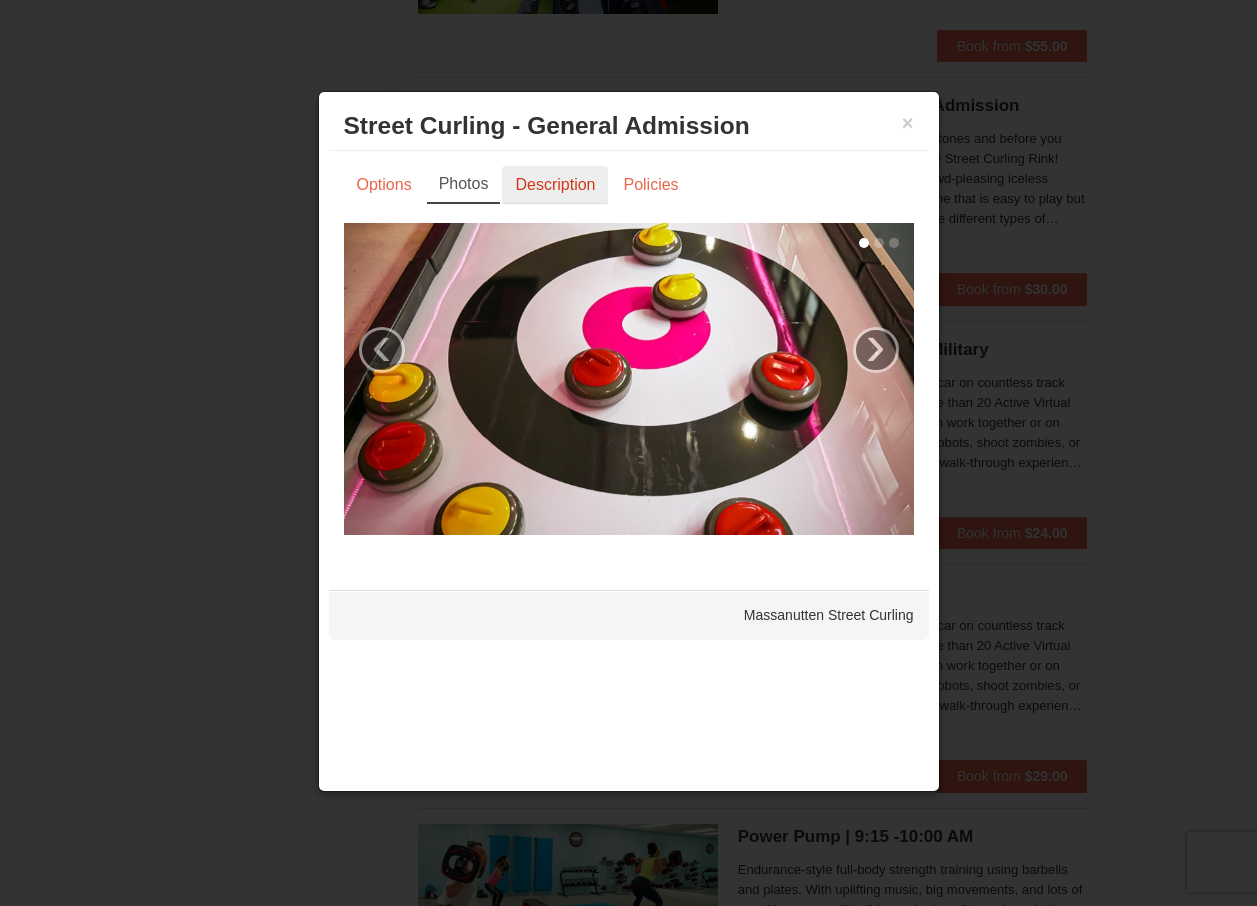 click on "Description" at bounding box center [555, 185] 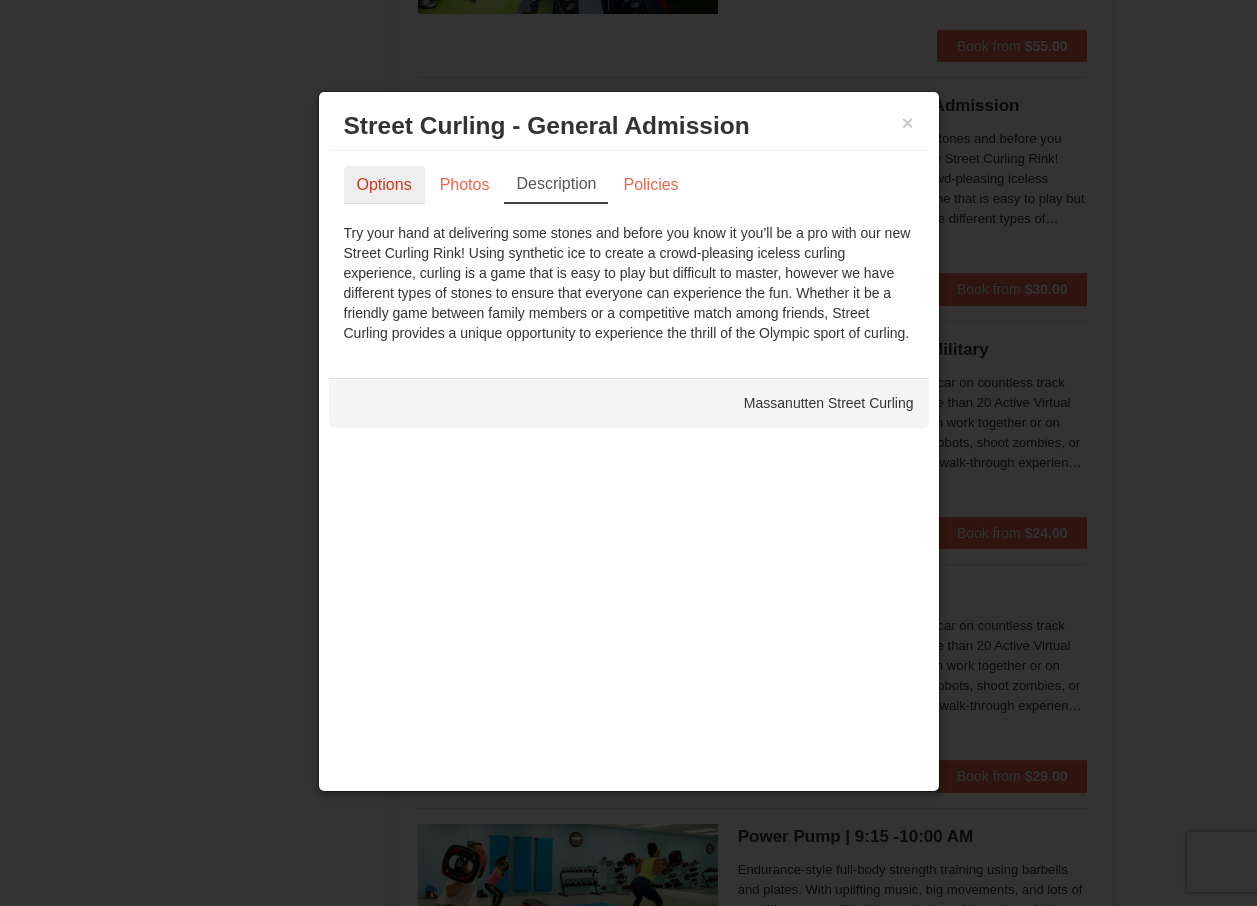 click on "Options" at bounding box center (384, 185) 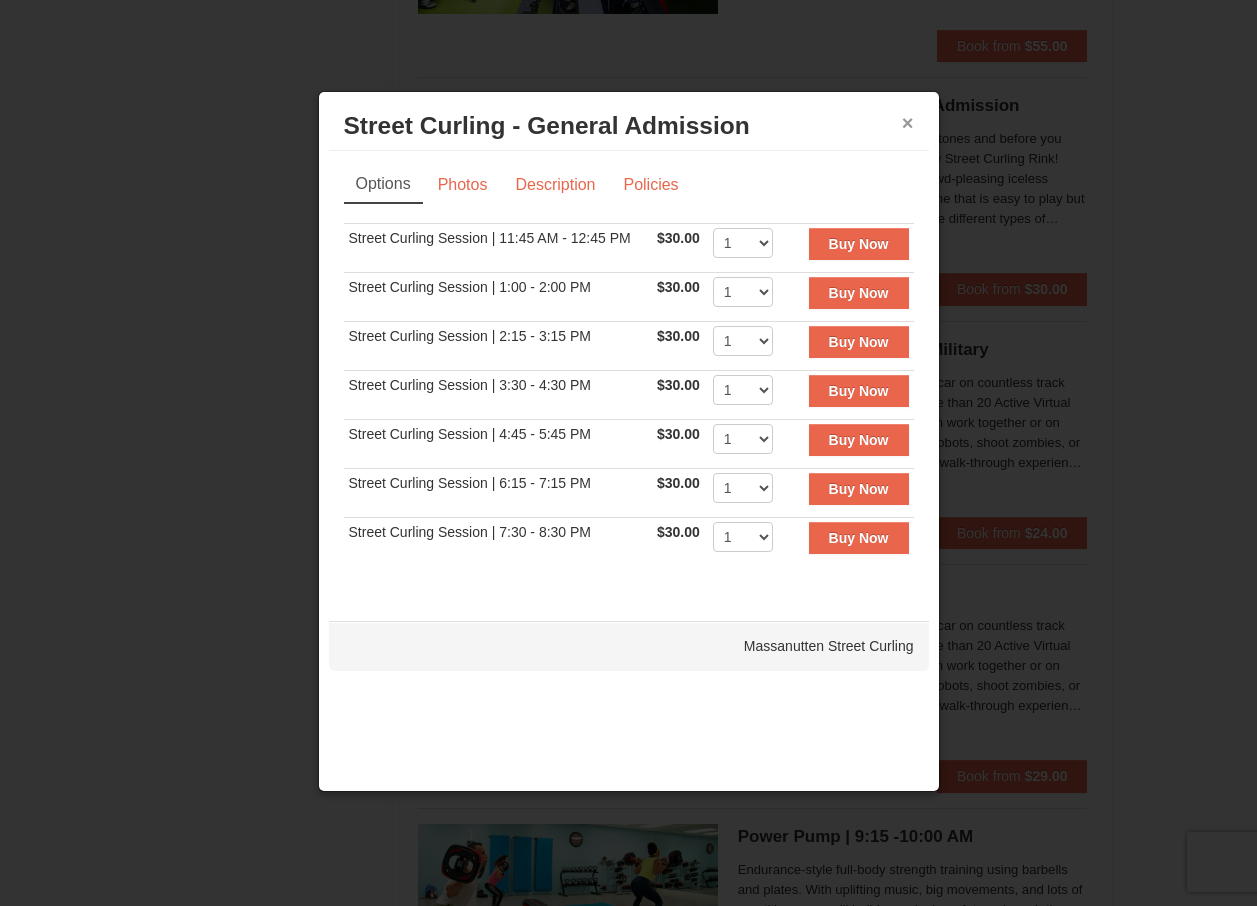 click on "×" at bounding box center (908, 123) 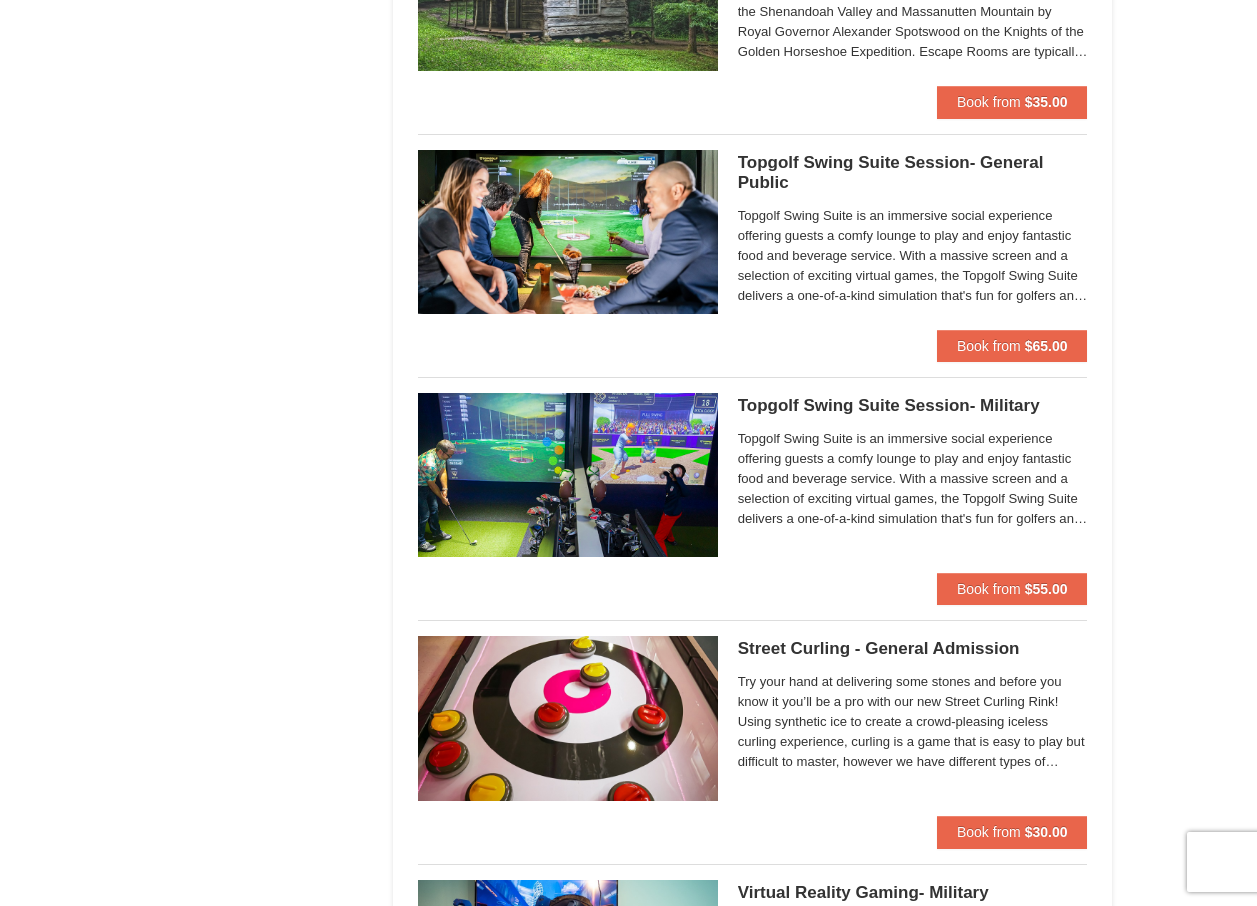 scroll, scrollTop: 2200, scrollLeft: 0, axis: vertical 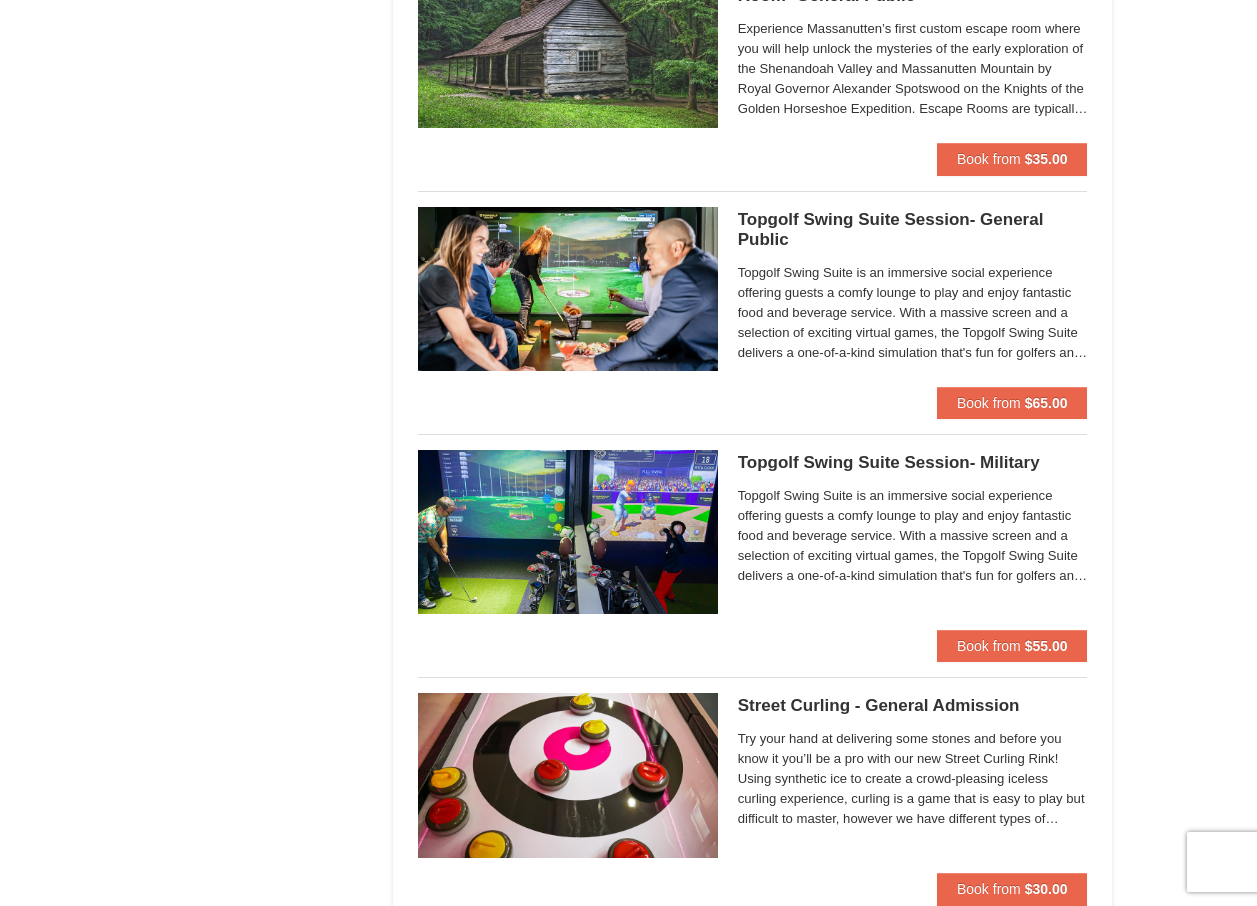 click on "Topgolf Swing Suite Session- General Public  Perfect Break" at bounding box center (913, 230) 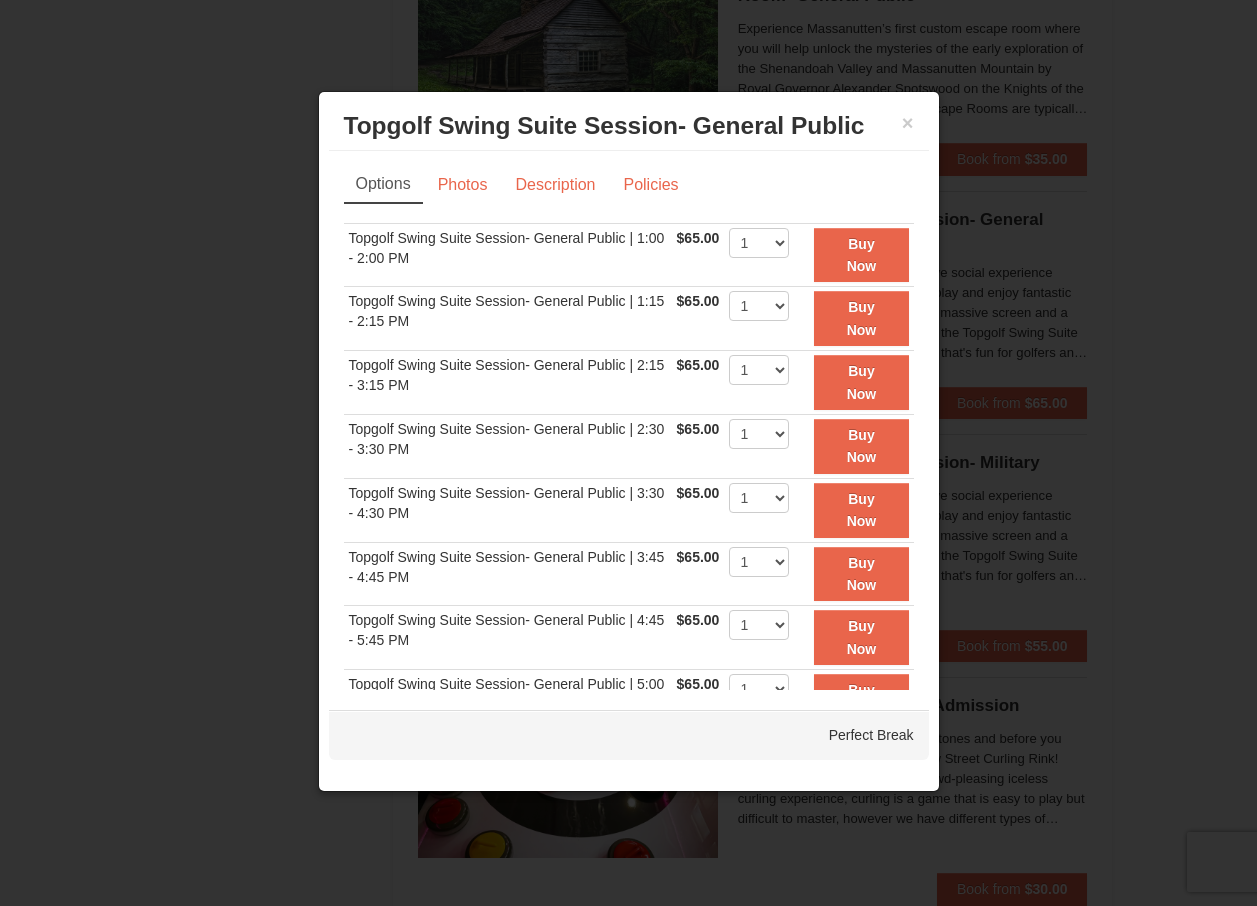 click at bounding box center [628, 453] 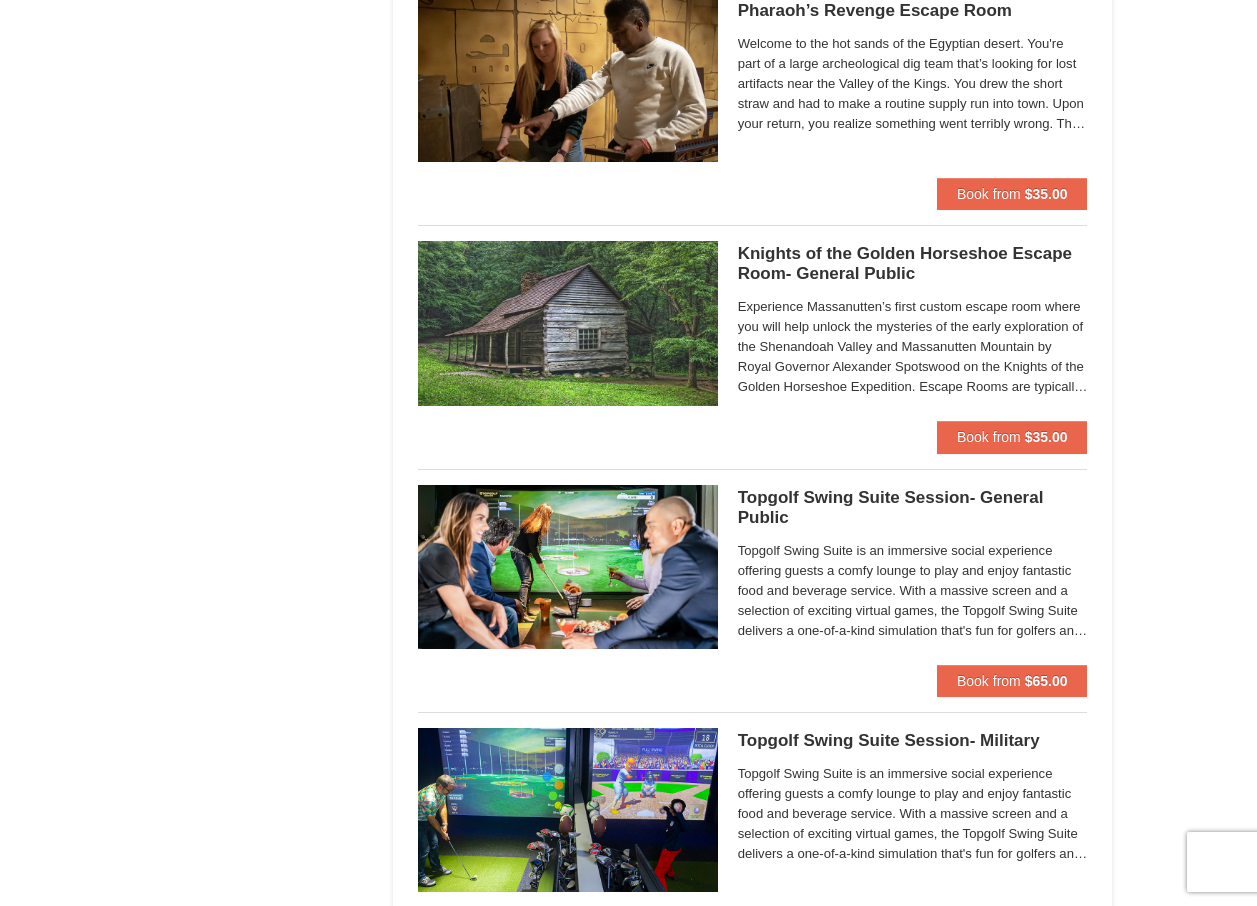 scroll, scrollTop: 1800, scrollLeft: 0, axis: vertical 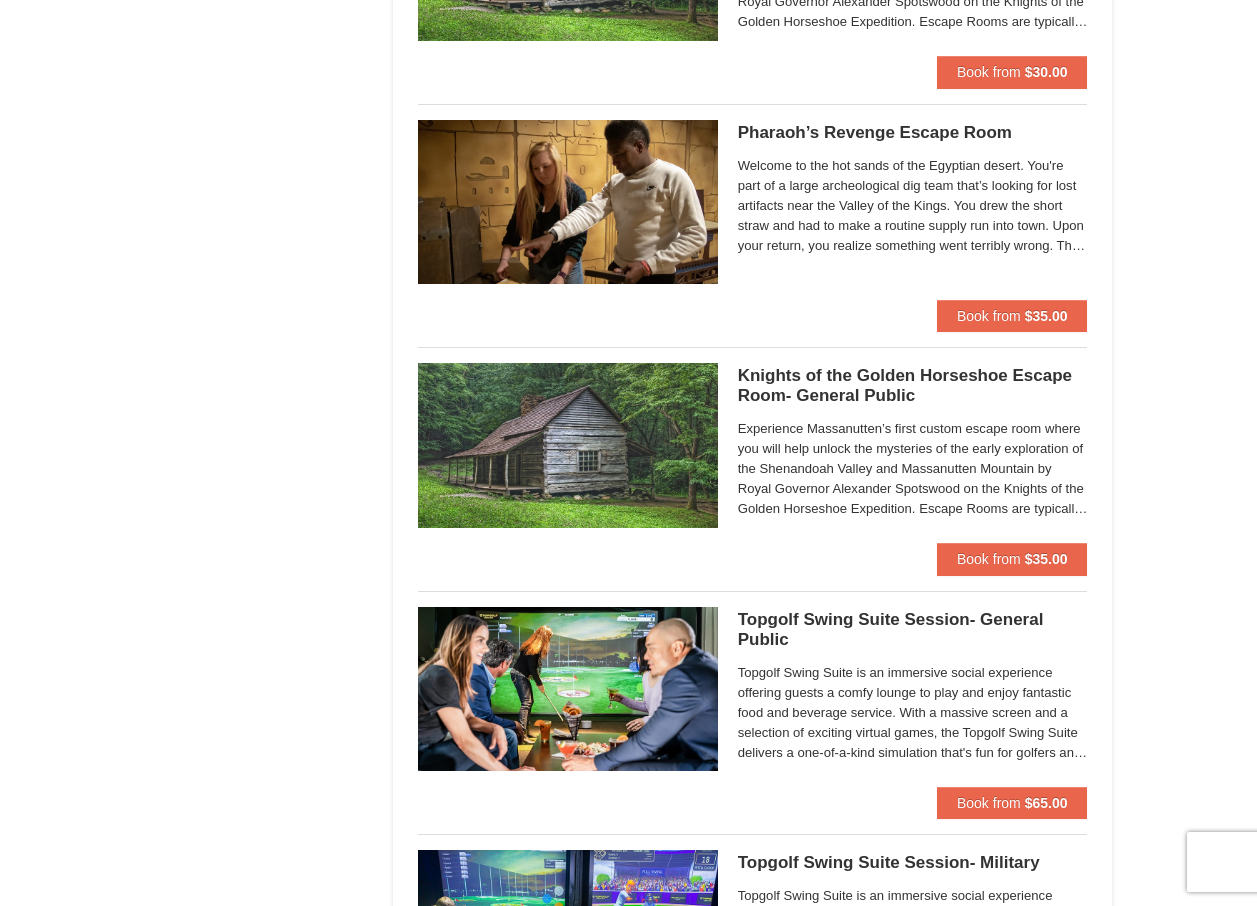 click on "Knights of the Golden Horseshoe Escape Room- General Public  Massanutten Escape Rooms & Virtual Reality
Experience Massanutten’s first custom escape room where you will help unlock the mysteries of the early exploration of the Shenandoah Valley and Massanutten Mountain by Royal Governor Alexander Spotswood on the Knights of the Golden Horseshoe Expedition.
Escape Rooms are typically a social/group activity. By purchasing online, you agree that you understand you may be paired with other groups during your selected session time. If you would like to have a private event, please call us at 540.289.4977 to check availability. Parties with children under 13 must book via phone and reserve the entire room." at bounding box center (913, 453) 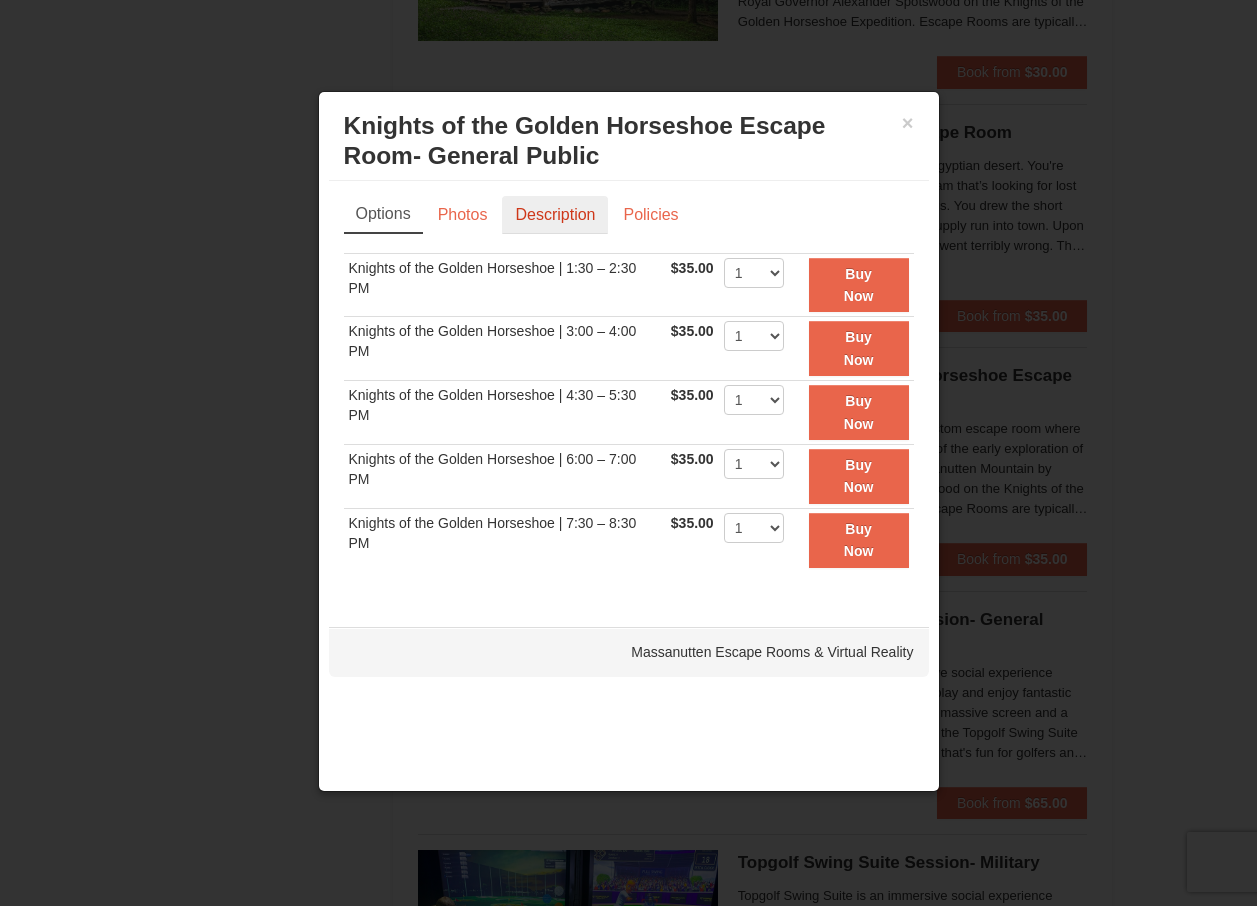 click on "Description" at bounding box center (555, 215) 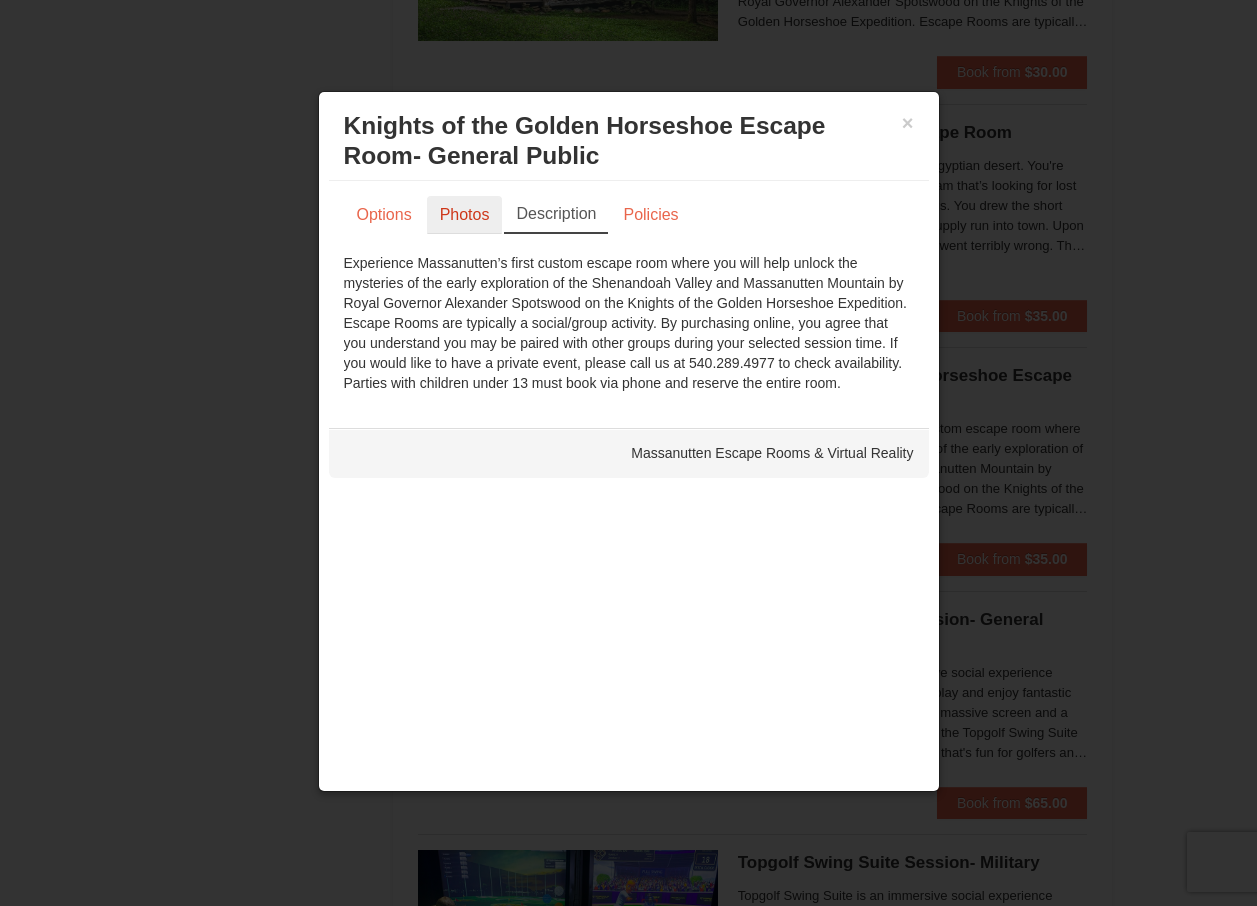 click on "Photos" at bounding box center (465, 215) 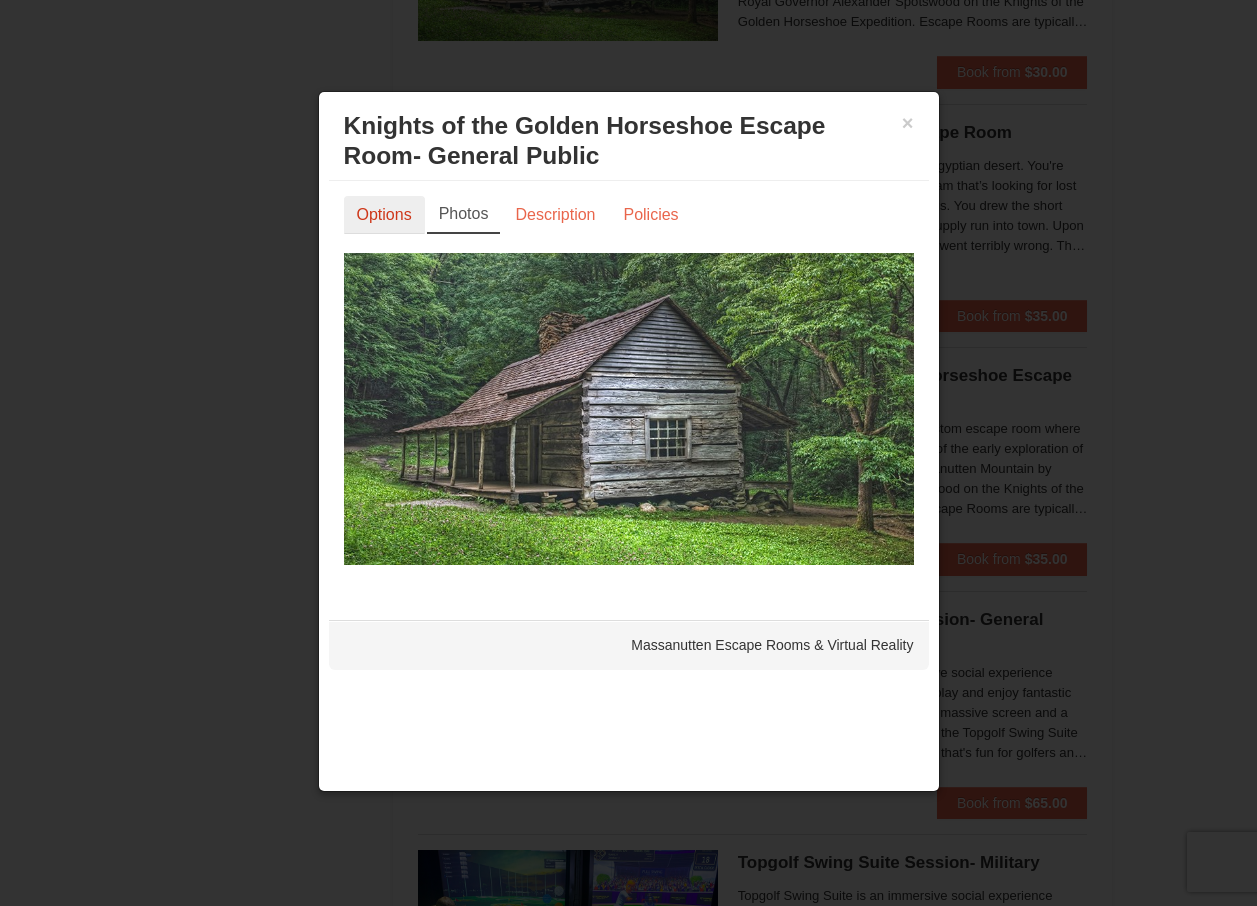 click on "Options" at bounding box center [384, 215] 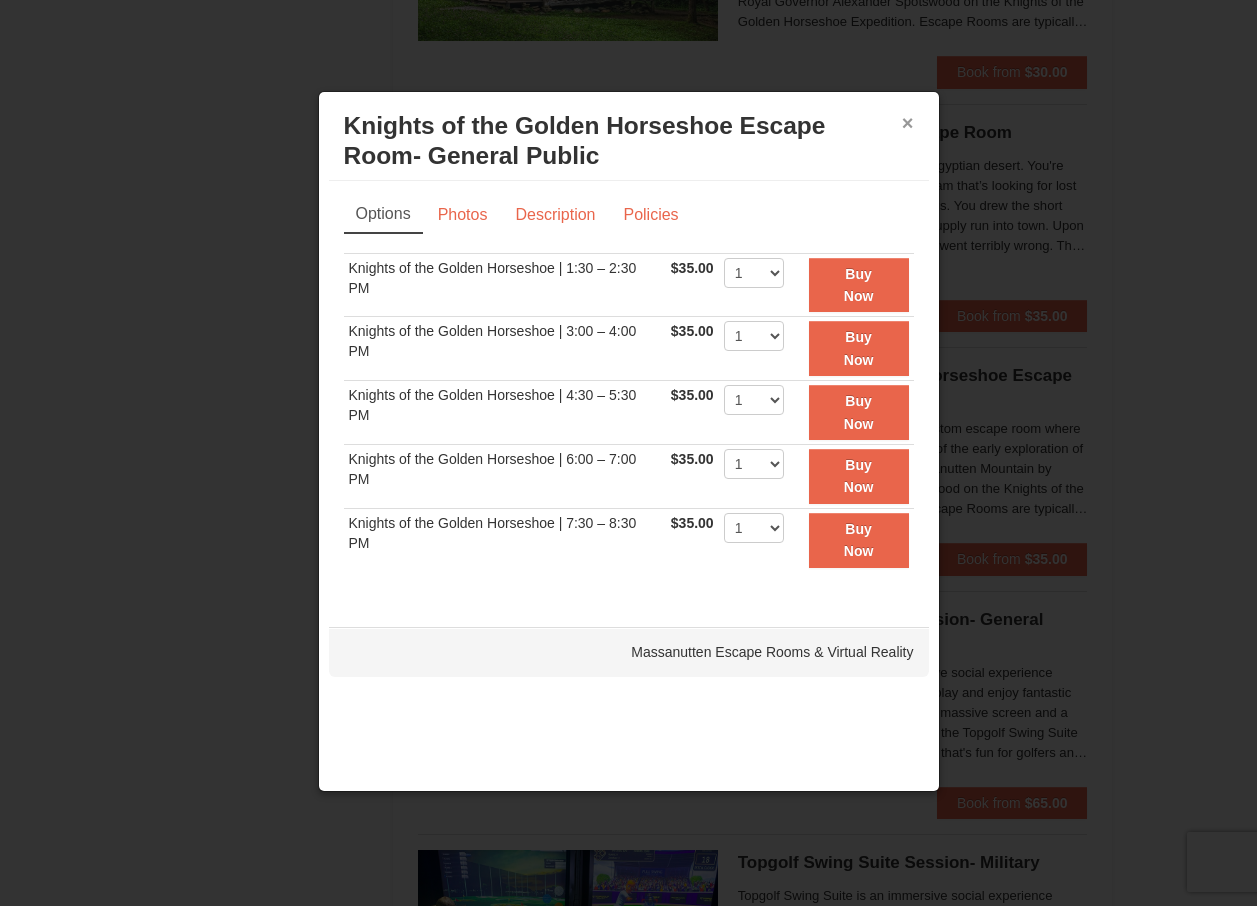 click on "×" at bounding box center [908, 123] 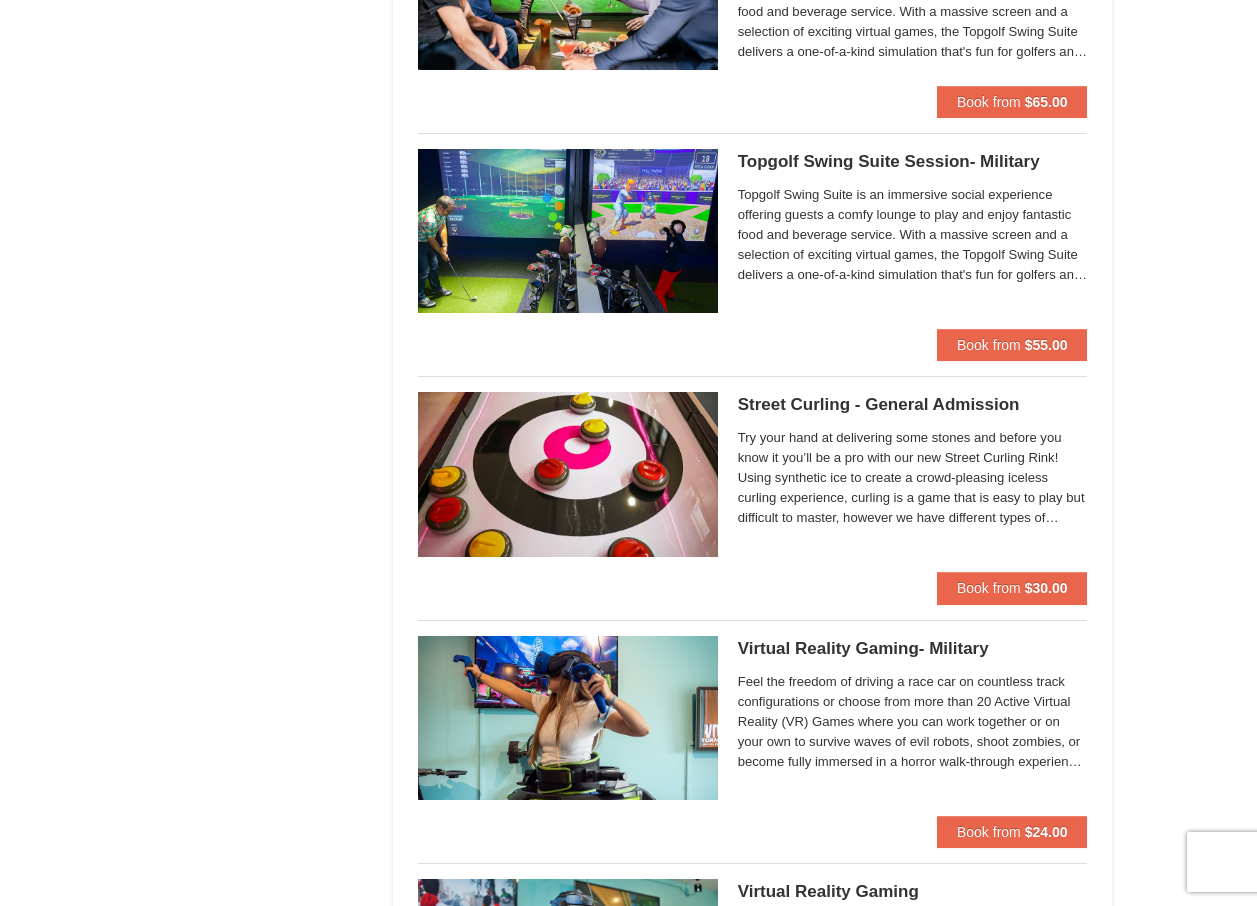 scroll, scrollTop: 2600, scrollLeft: 0, axis: vertical 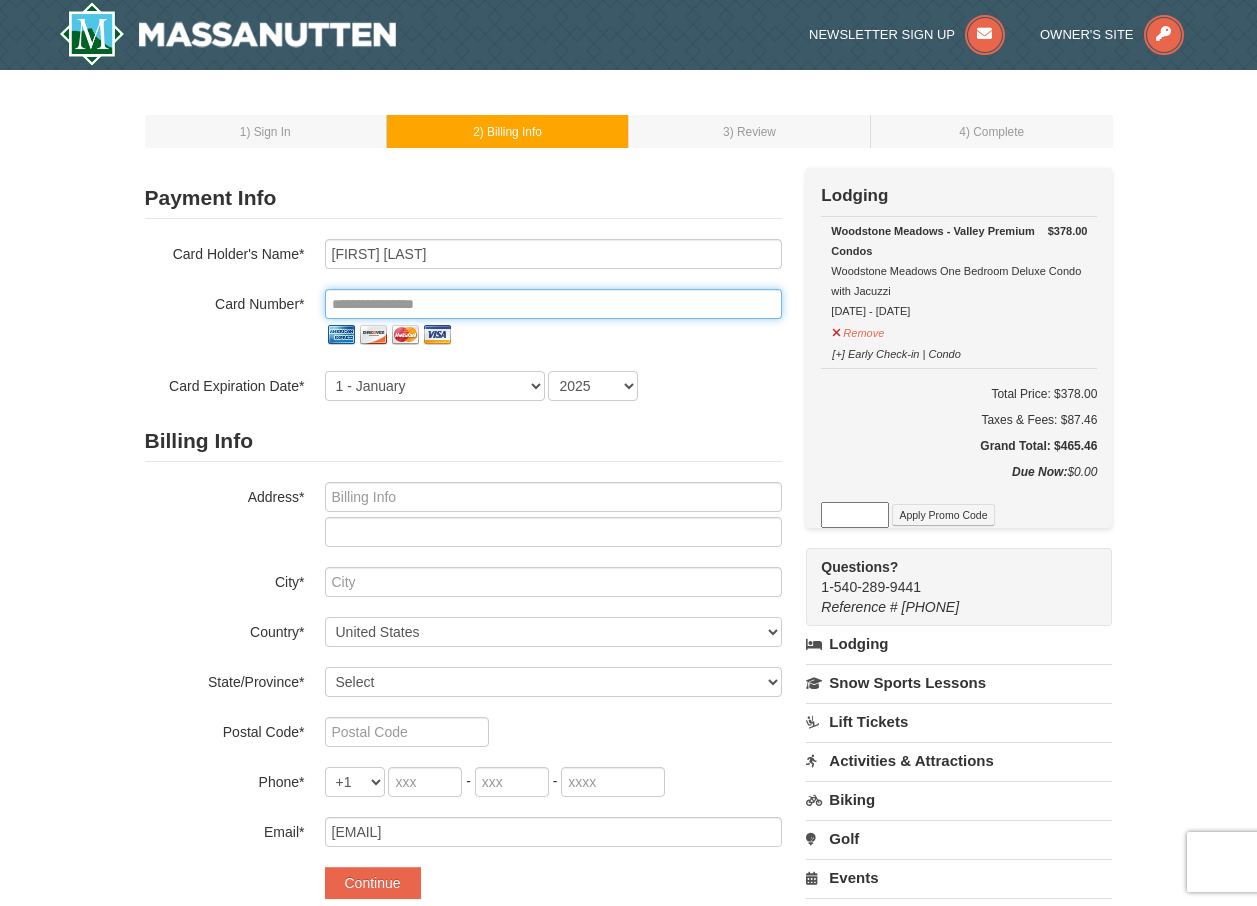 click at bounding box center [553, 304] 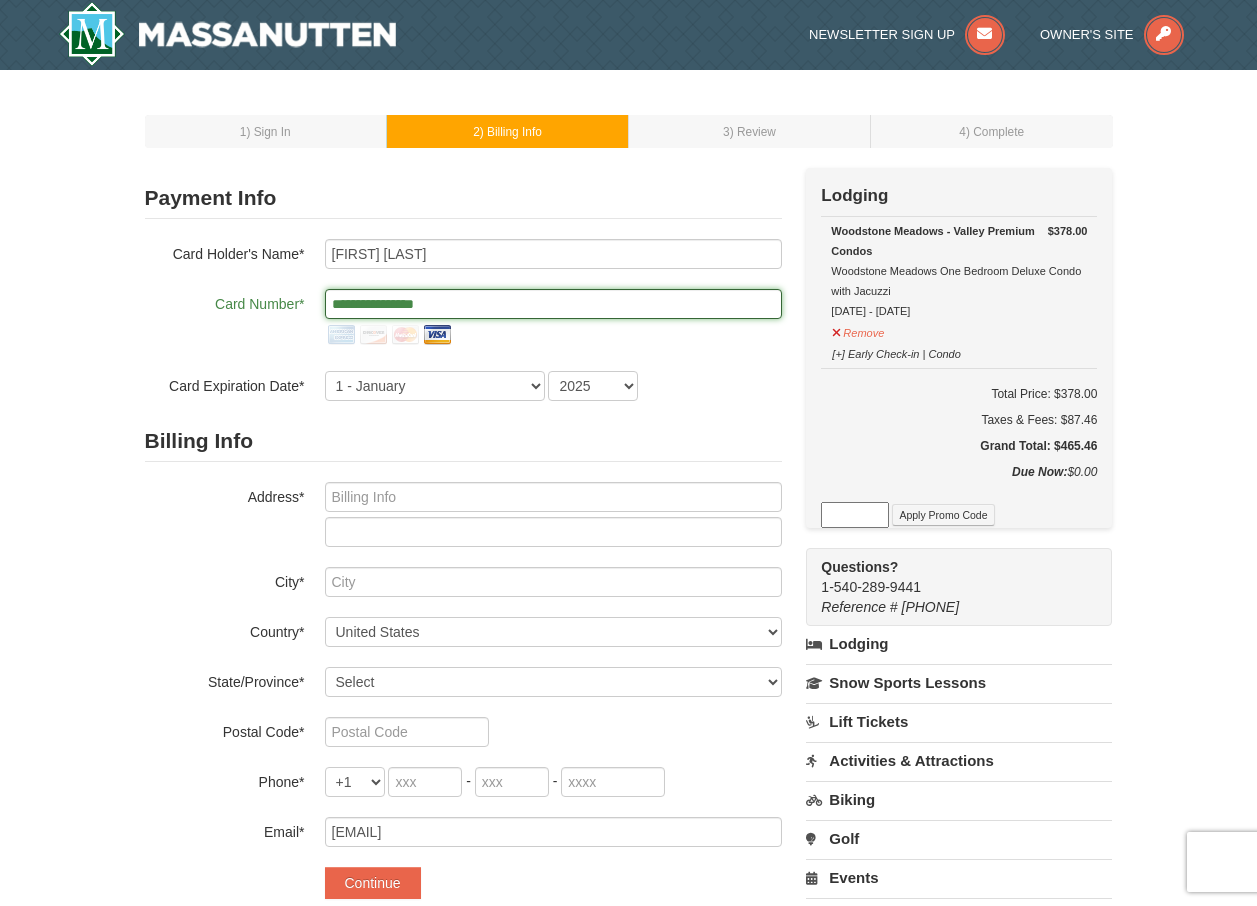 type on "**********" 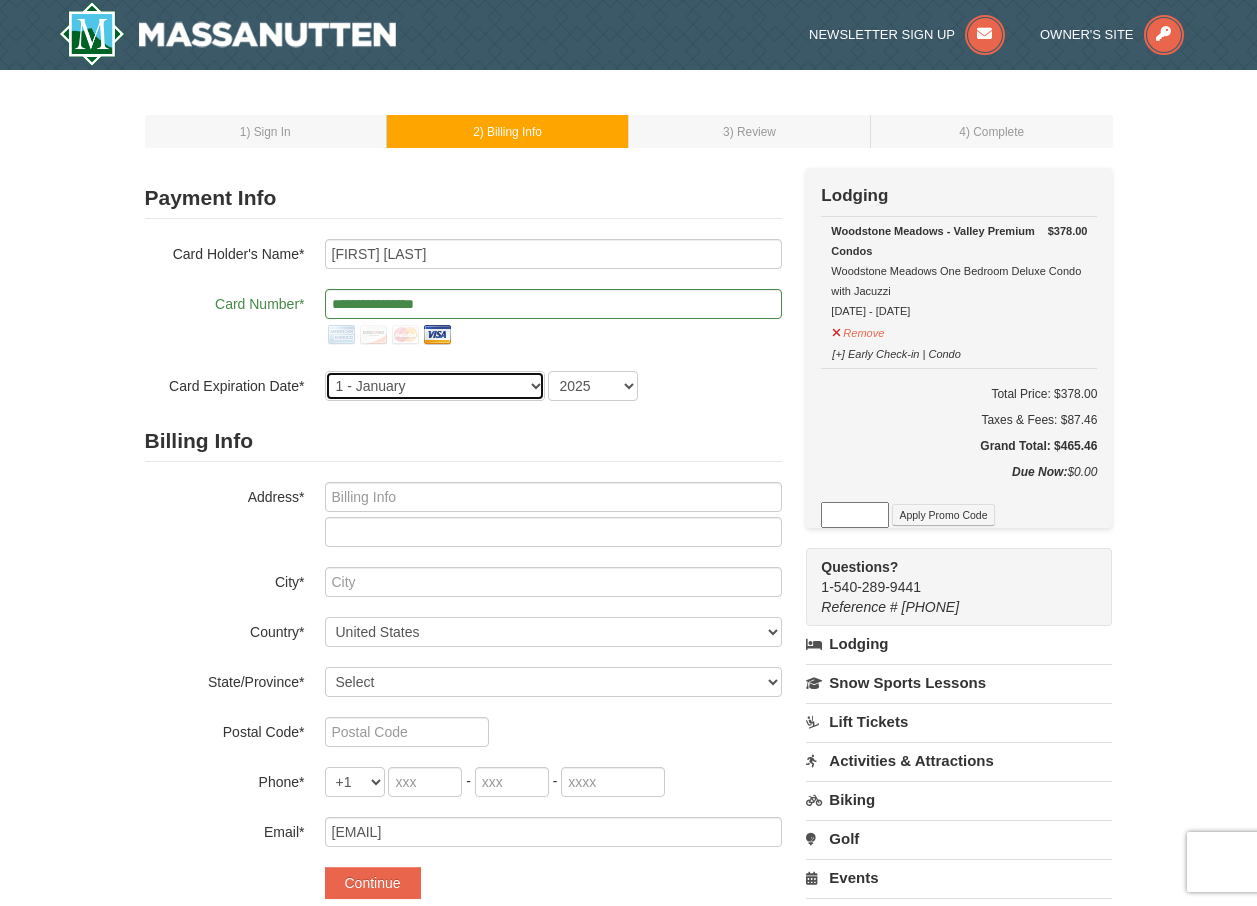 click on "1 - January 2 - February 3 - March 4 - April 5 - May 6 - June 7 - July 8 - August 9 - September 10 - October 11 - November 12 - December" at bounding box center (435, 386) 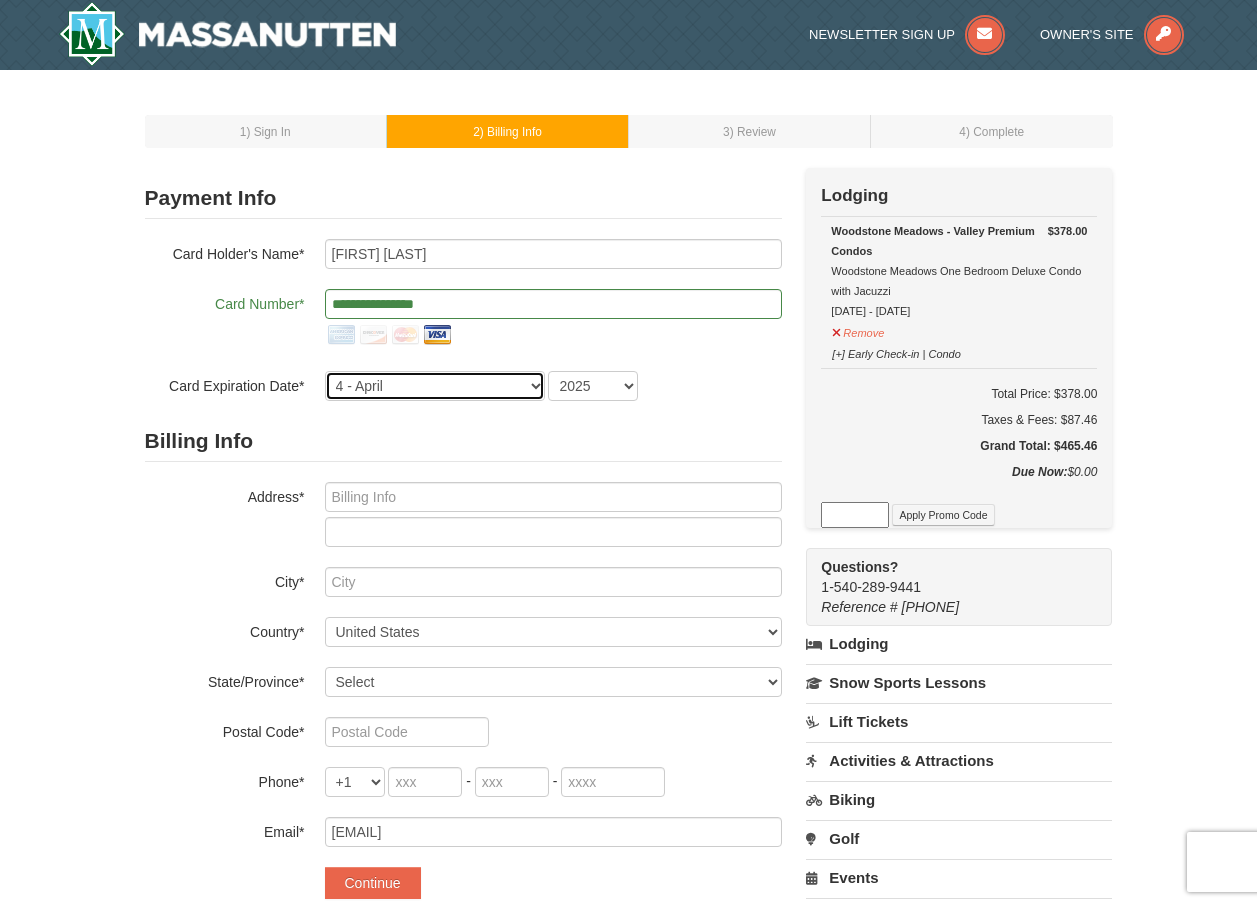 click on "1 - January 2 - February 3 - March 4 - April 5 - May 6 - June 7 - July 8 - August 9 - September 10 - October 11 - November 12 - December" at bounding box center (435, 386) 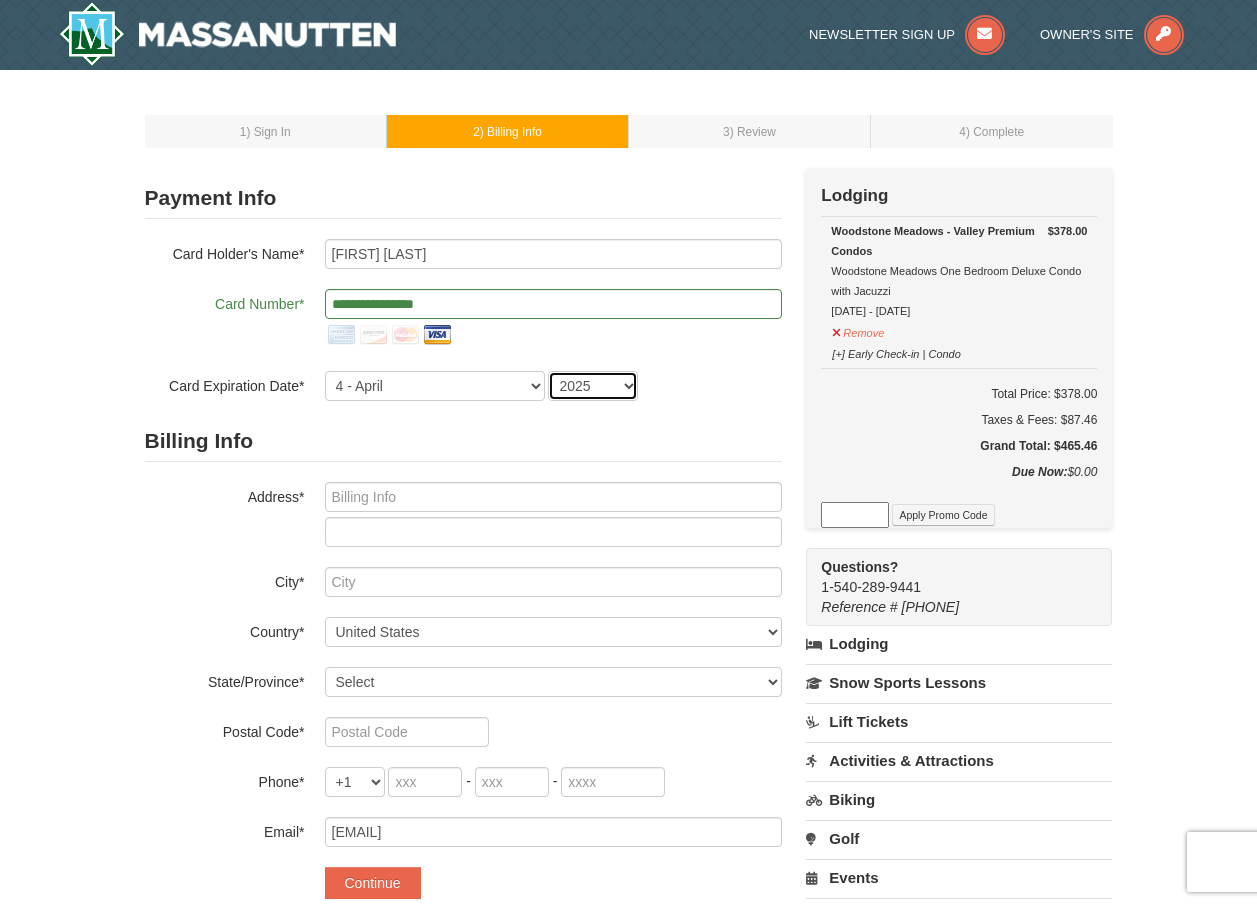 click on "2025 2026 2027 2028 2029 2030 2031 2032 2033 2034" at bounding box center [593, 386] 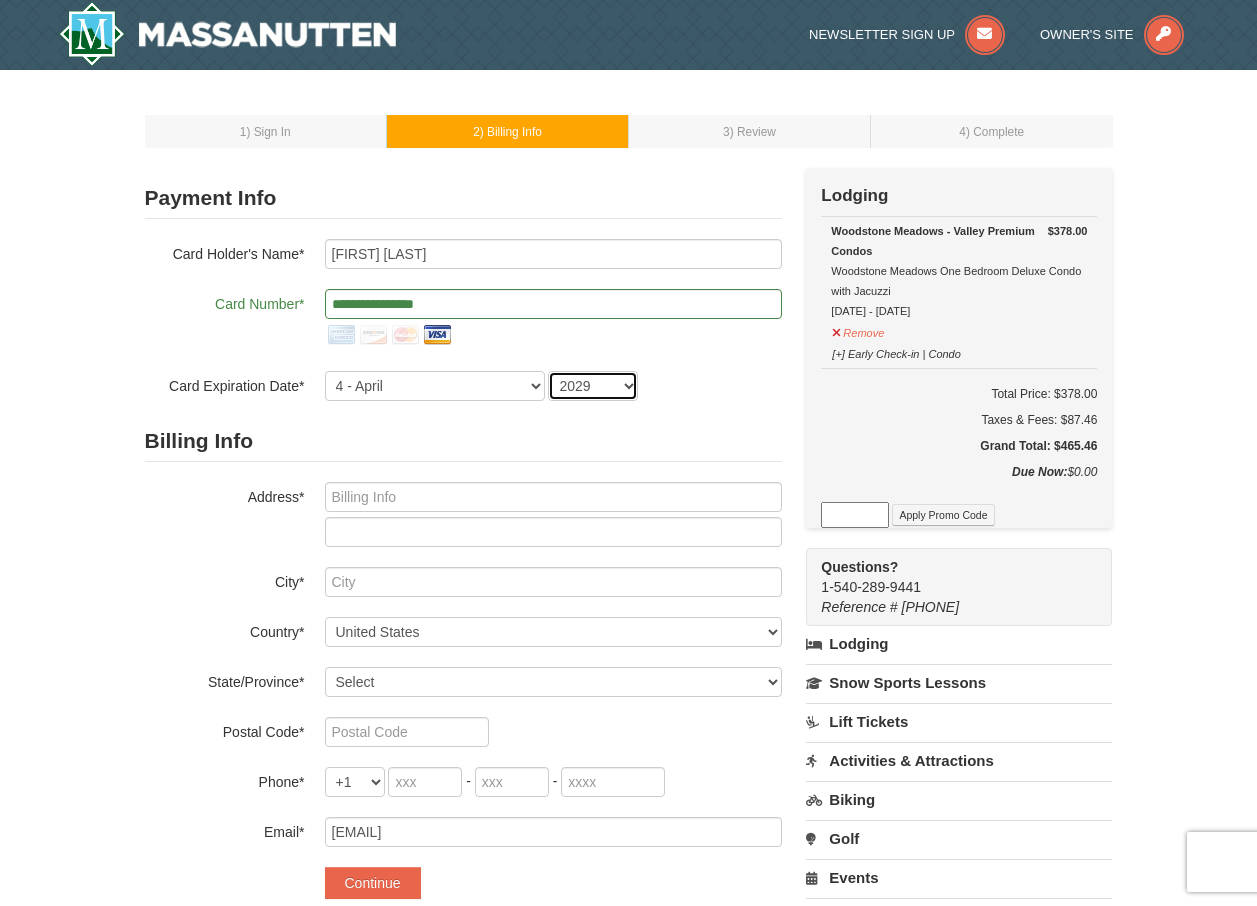 click on "2025 2026 2027 2028 2029 2030 2031 2032 2033 2034" at bounding box center [593, 386] 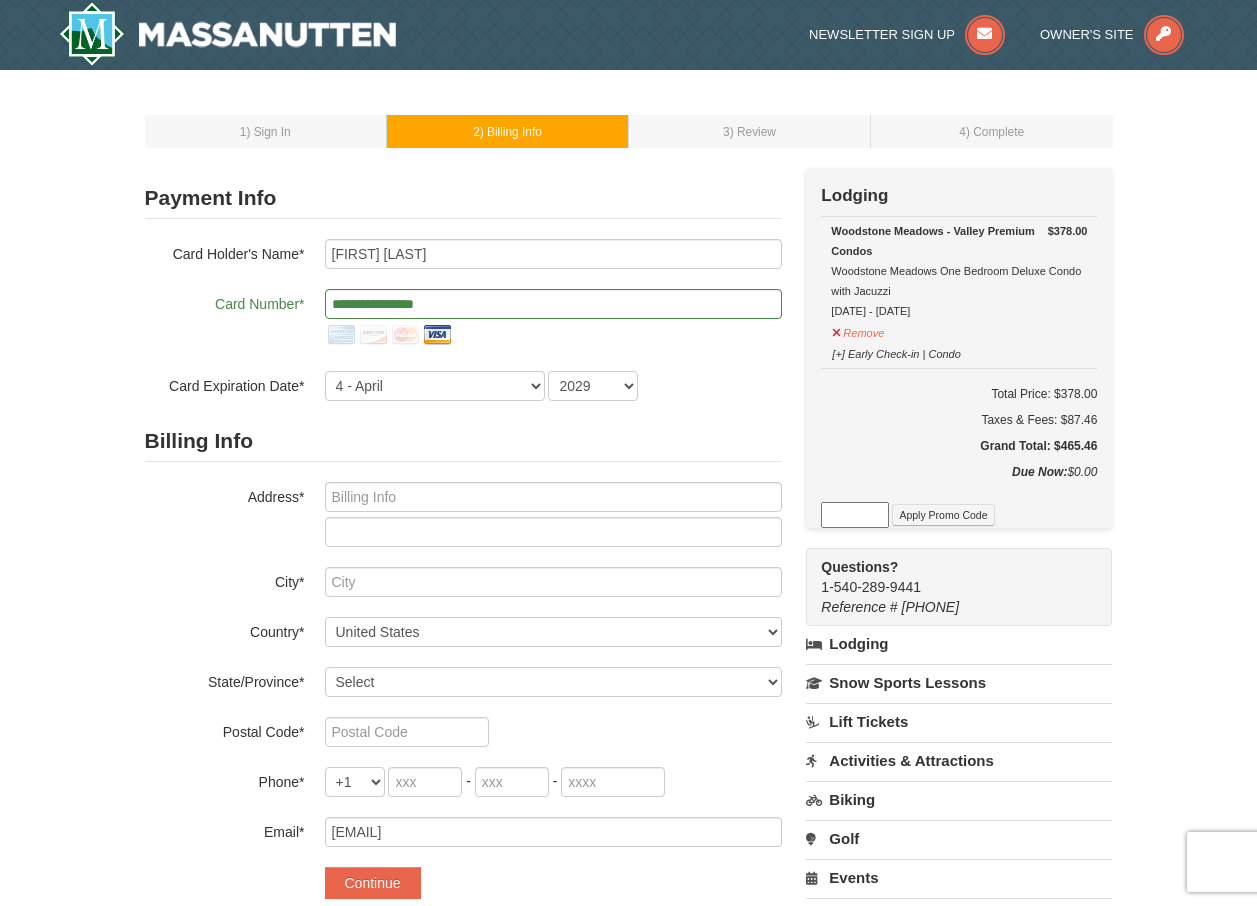 click on "Billing Info" at bounding box center [463, 441] 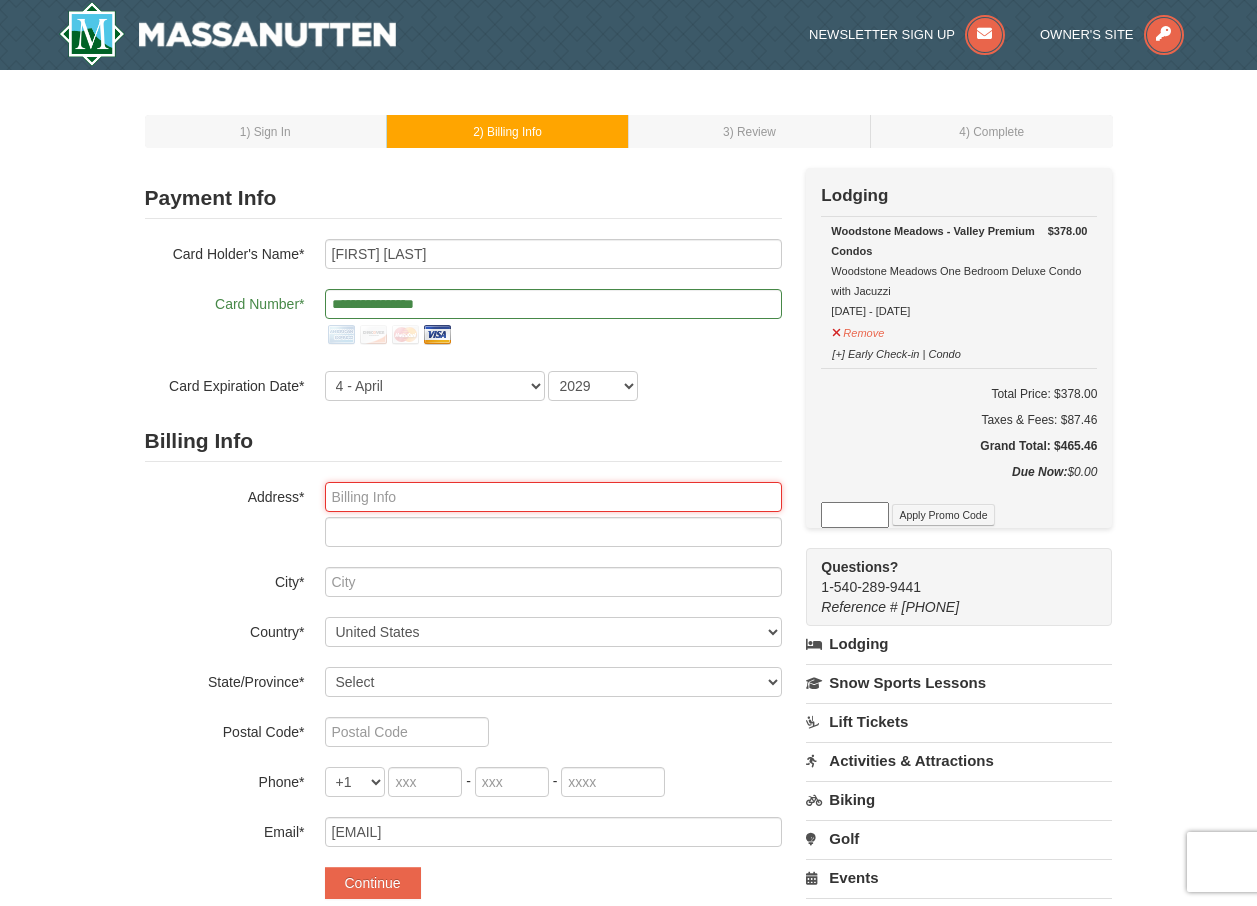click at bounding box center [553, 497] 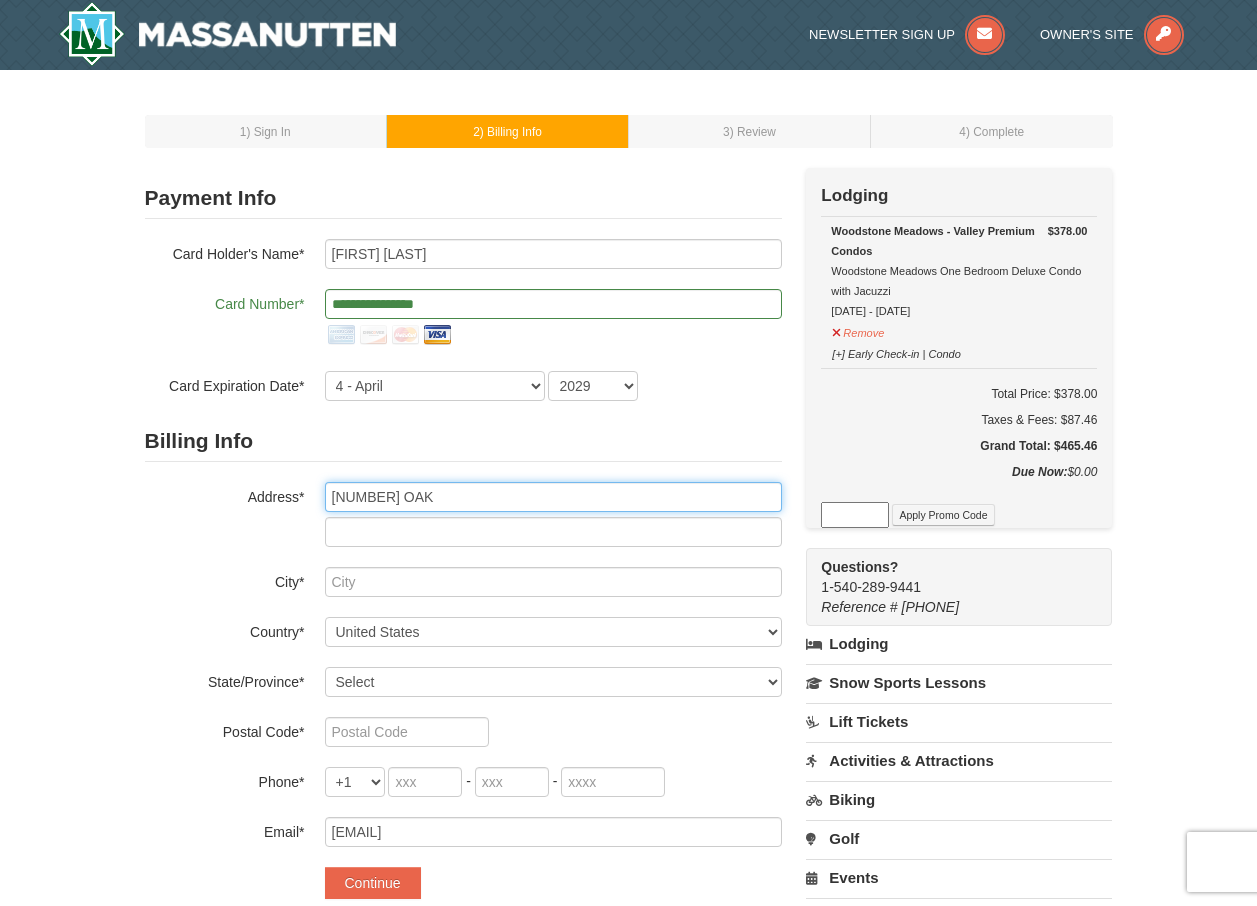 type on "429 Oak Street" 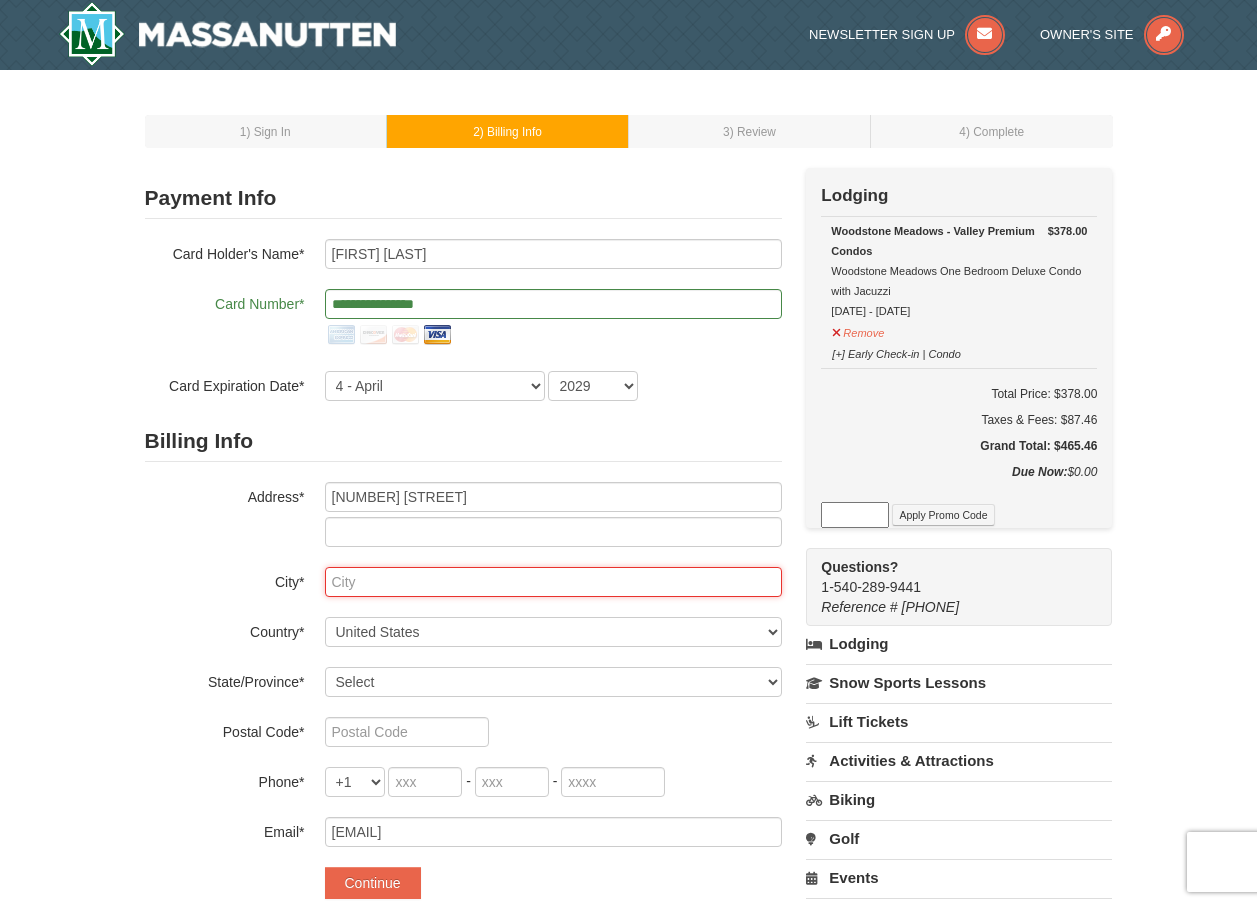 type on "Aberdeen" 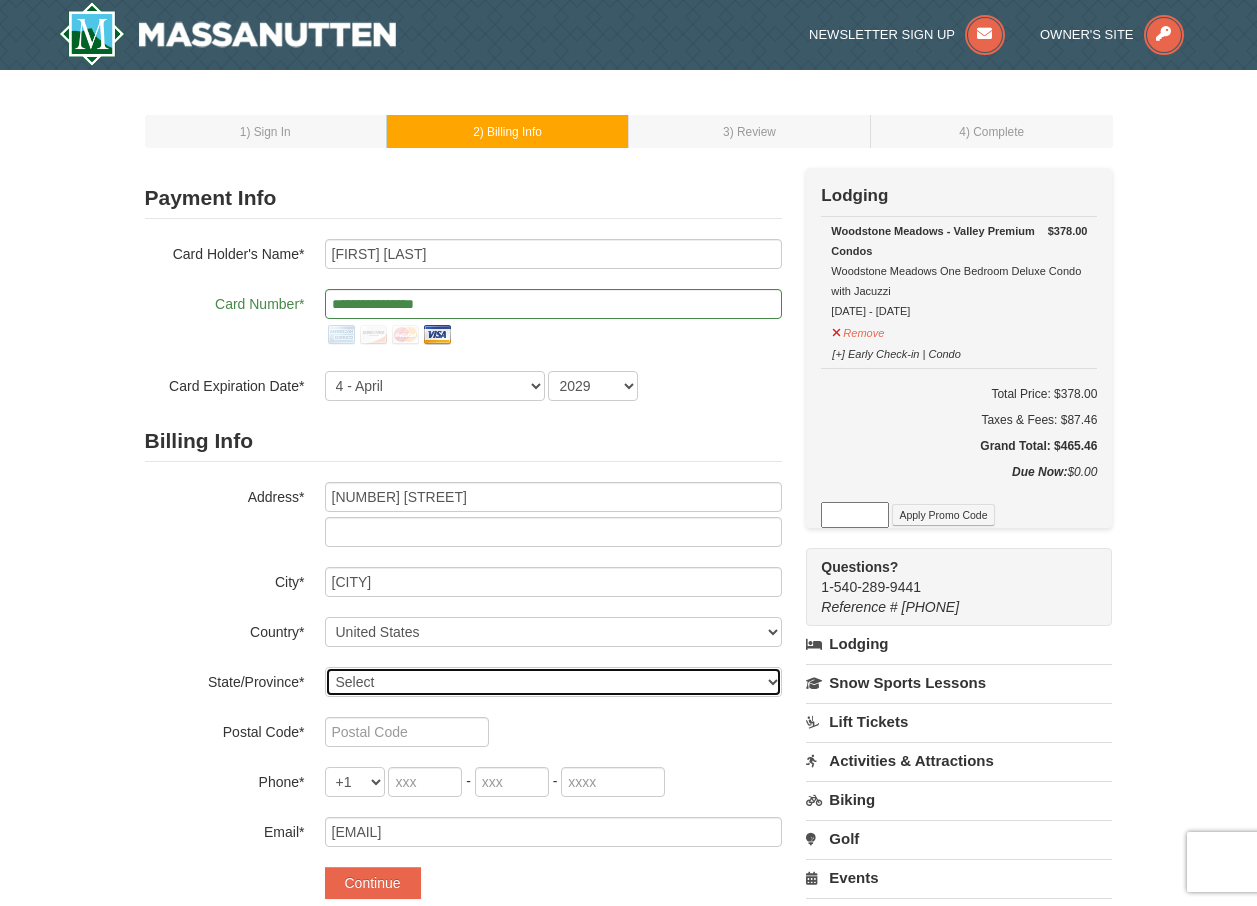 select on "MD" 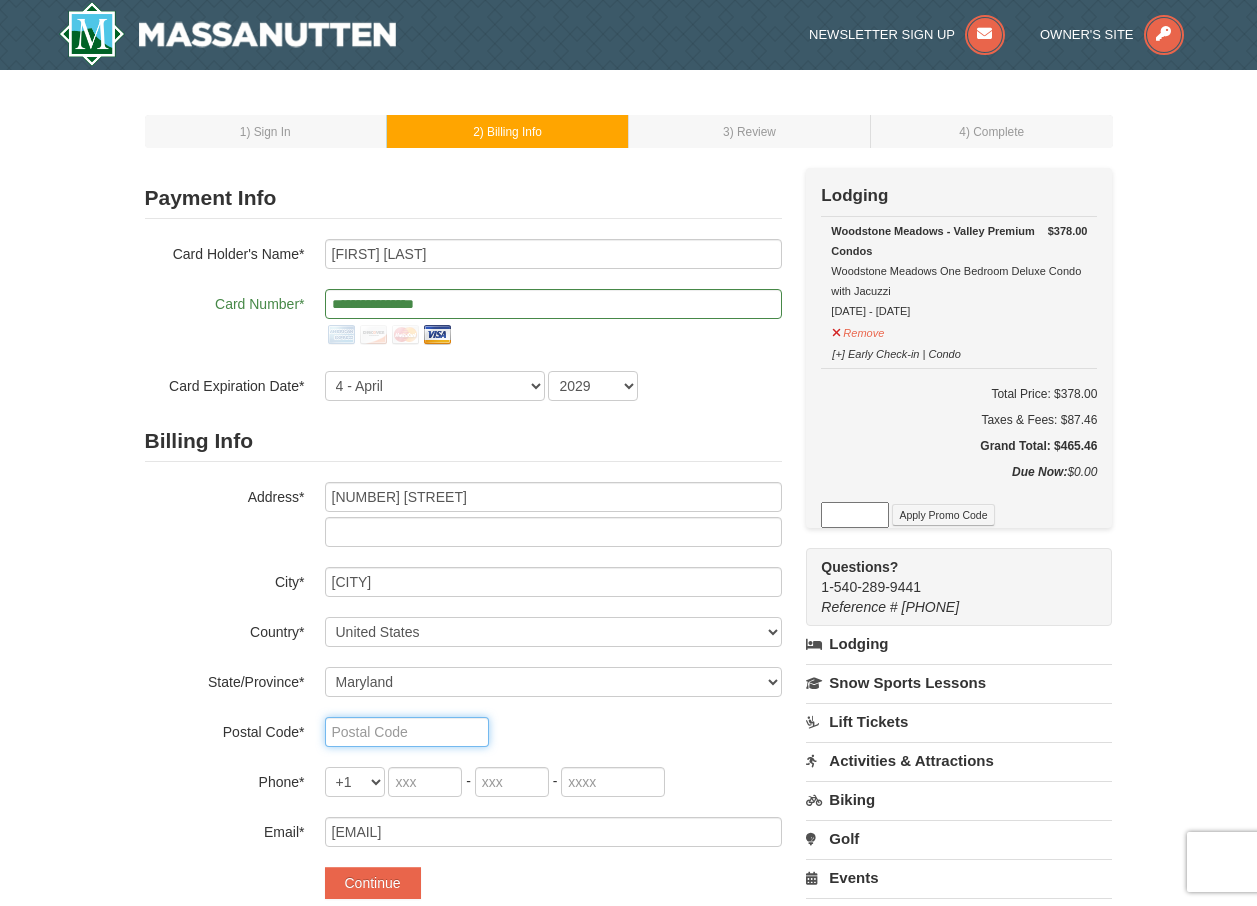 type on "21001" 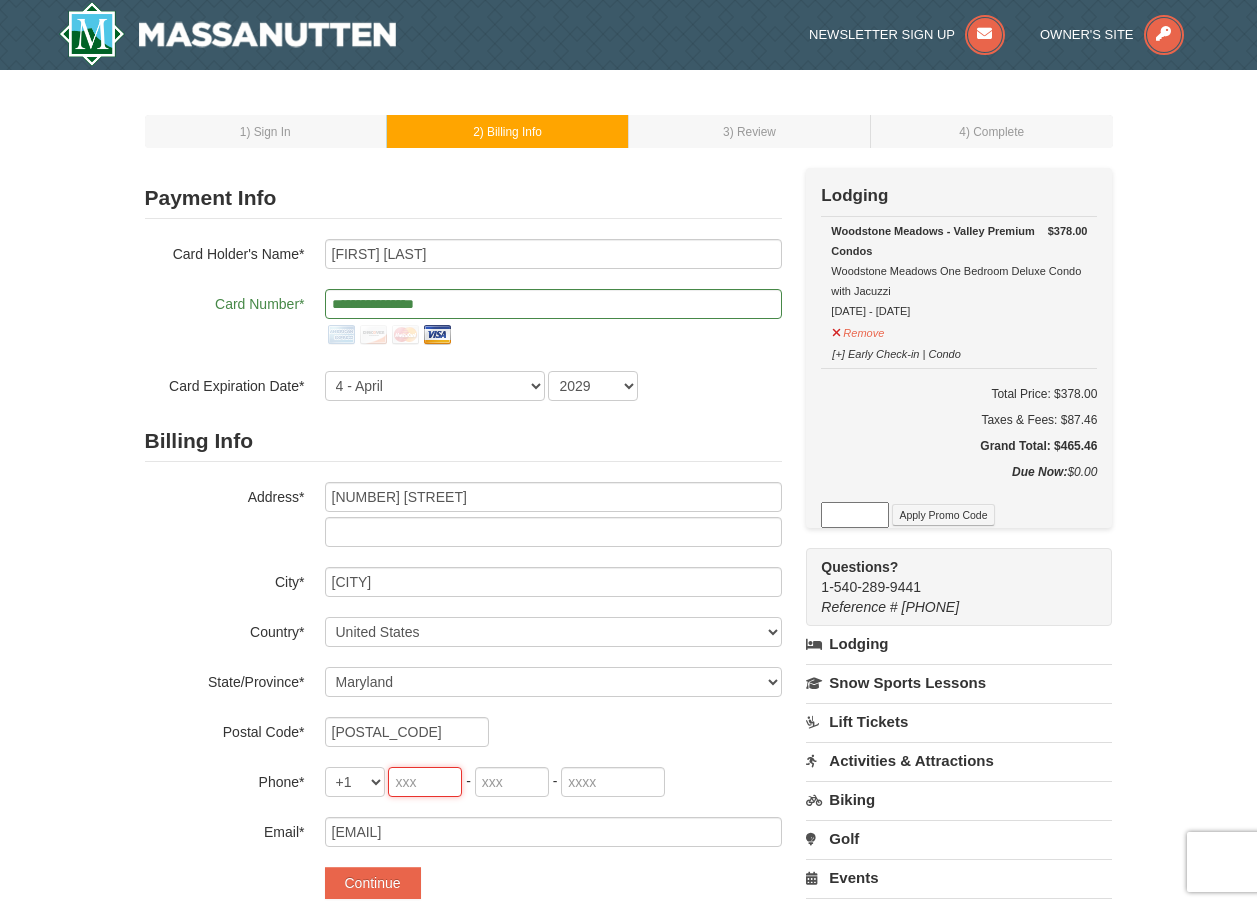 type on "443" 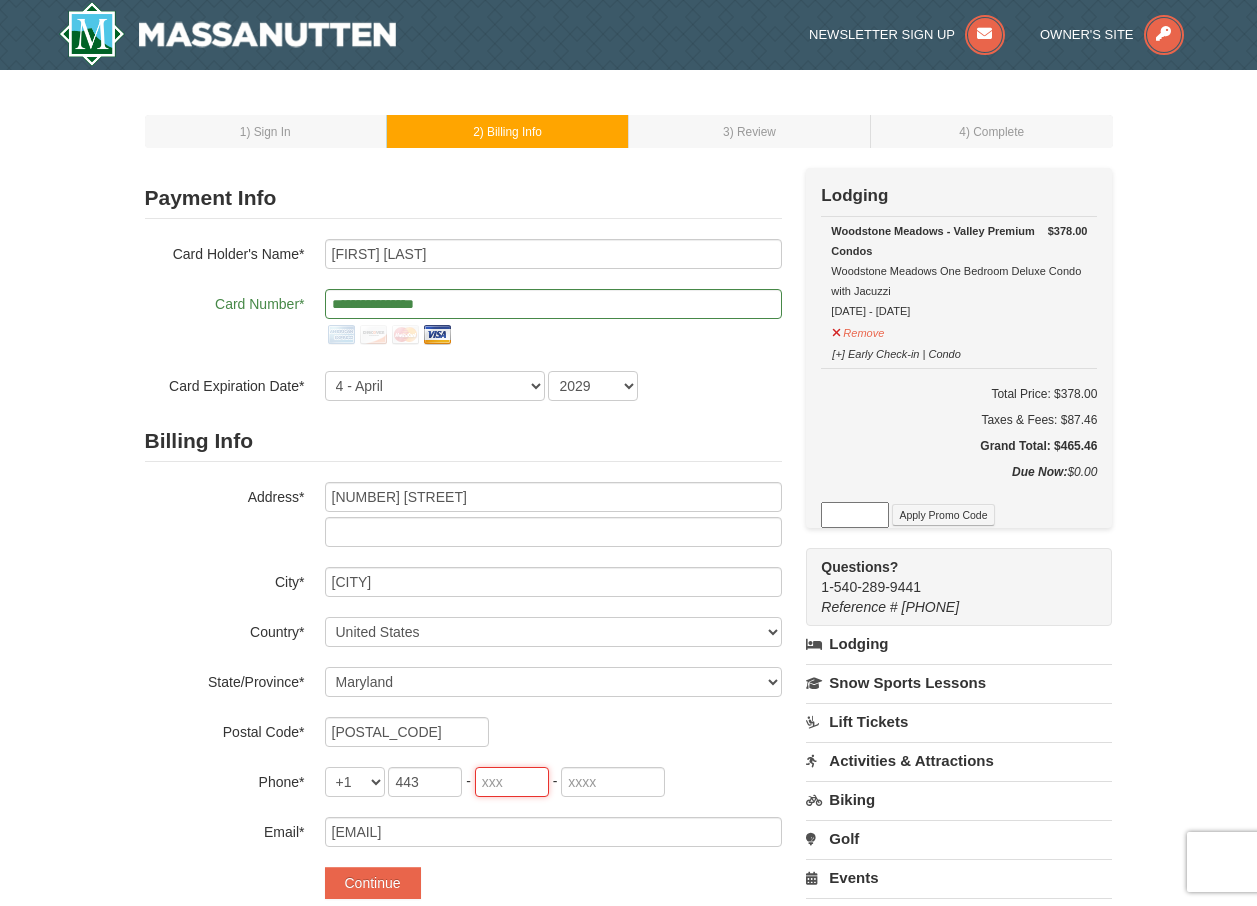 type on "567" 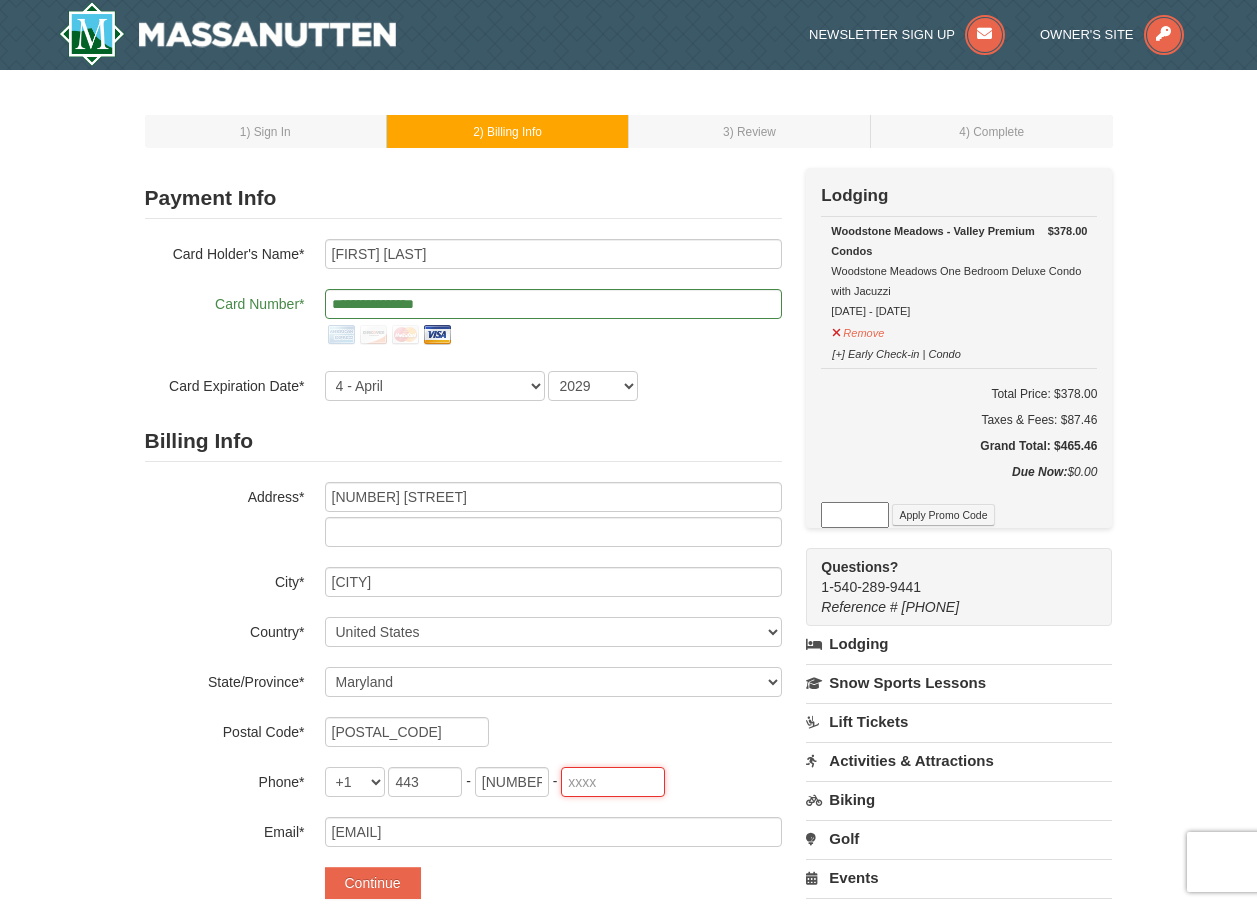 type on "8137" 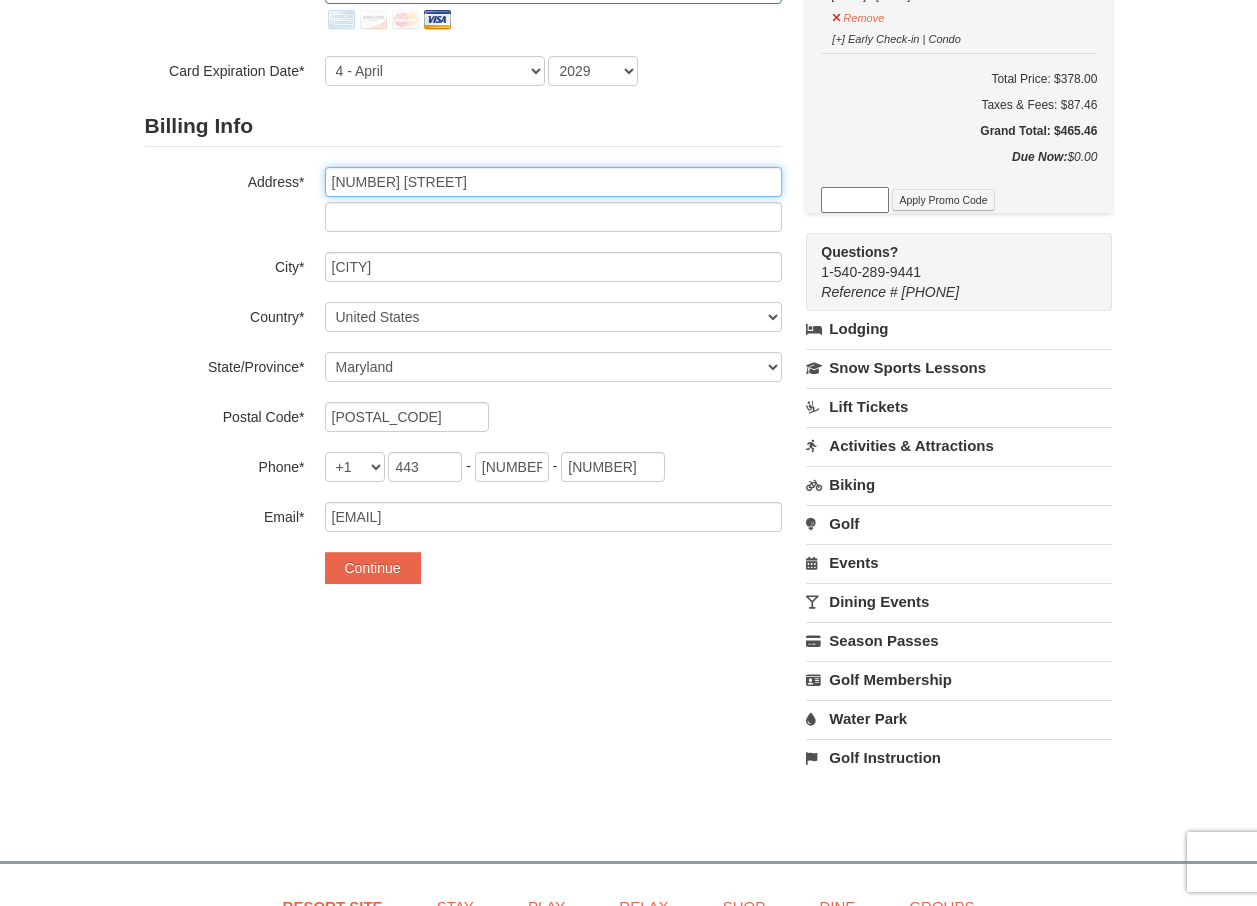 scroll, scrollTop: 300, scrollLeft: 0, axis: vertical 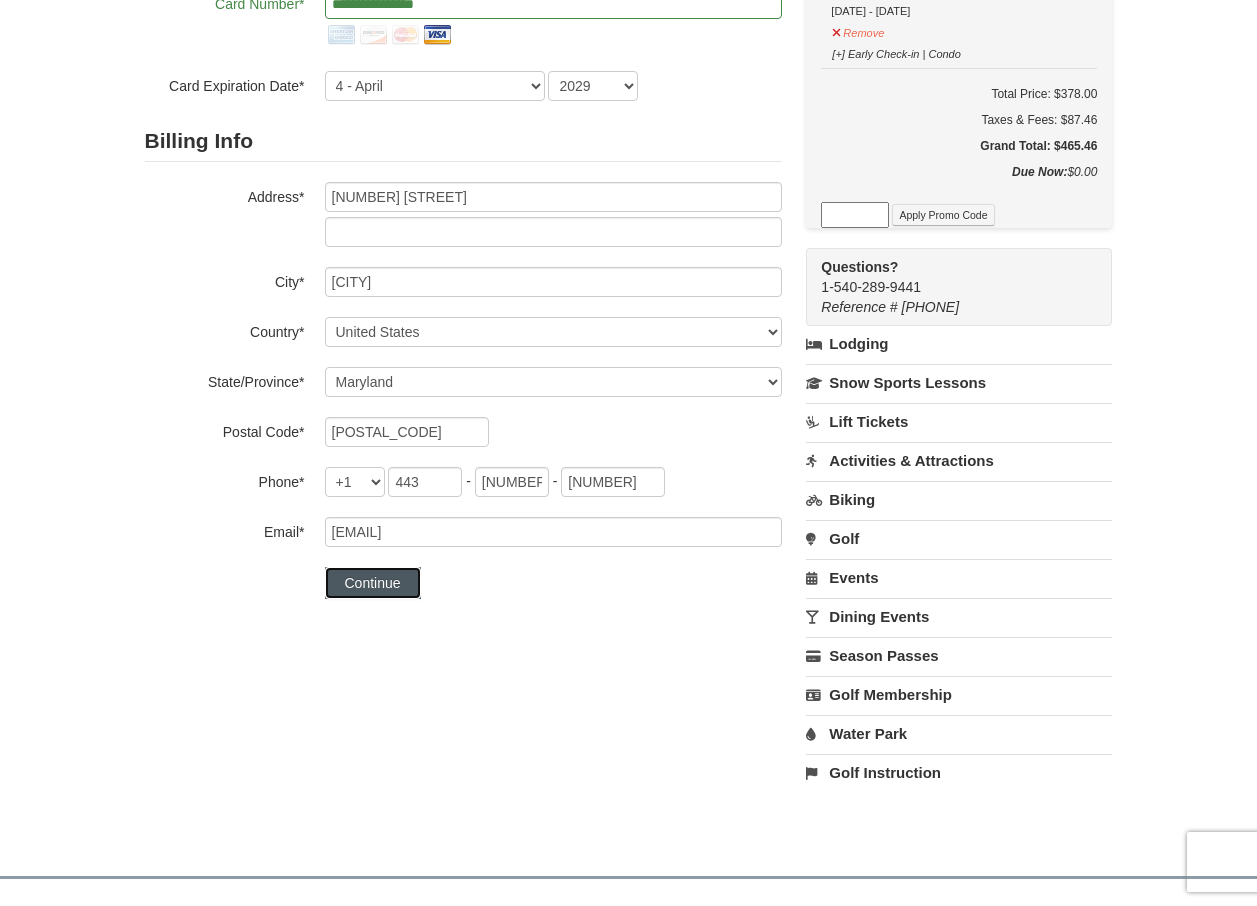 click on "Continue" at bounding box center (373, 583) 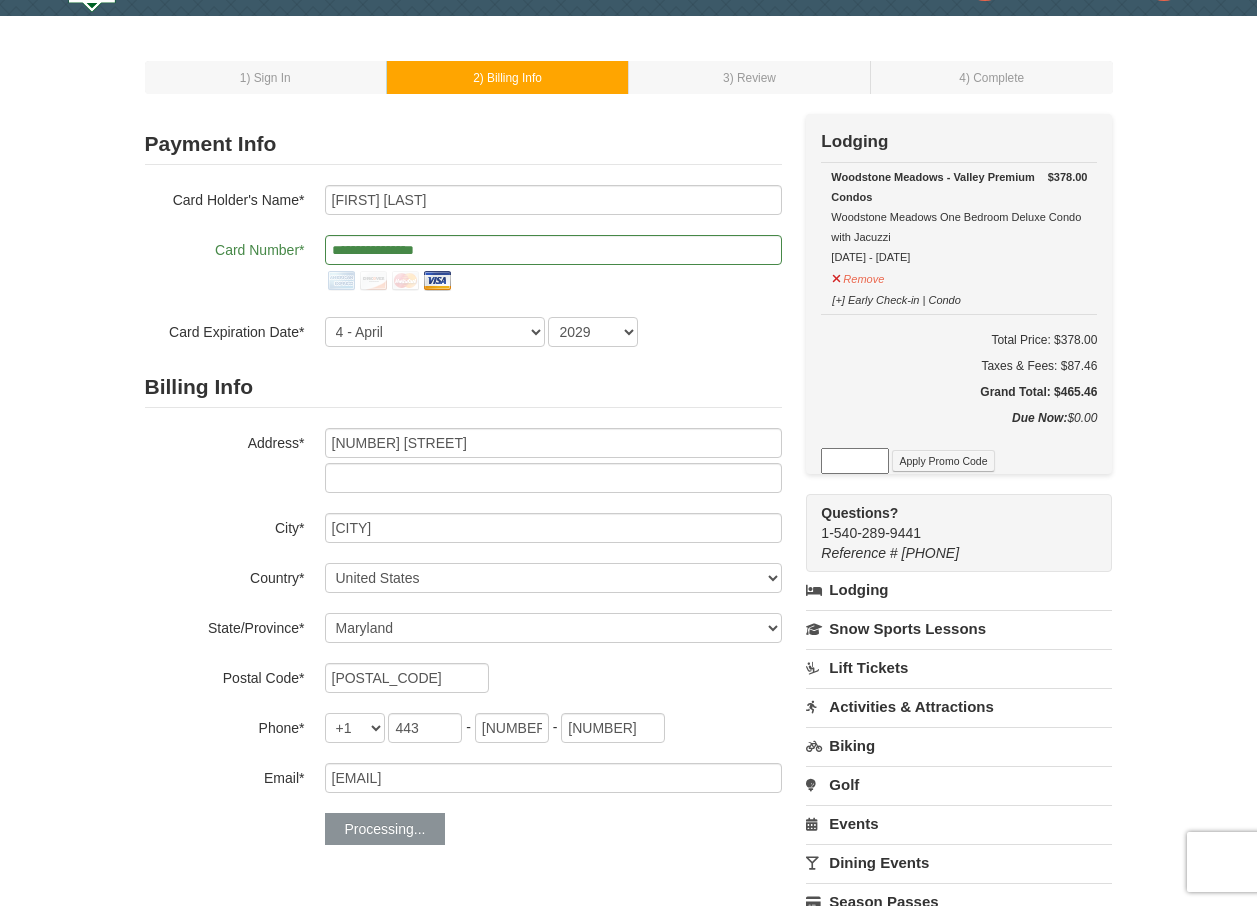 scroll, scrollTop: 0, scrollLeft: 0, axis: both 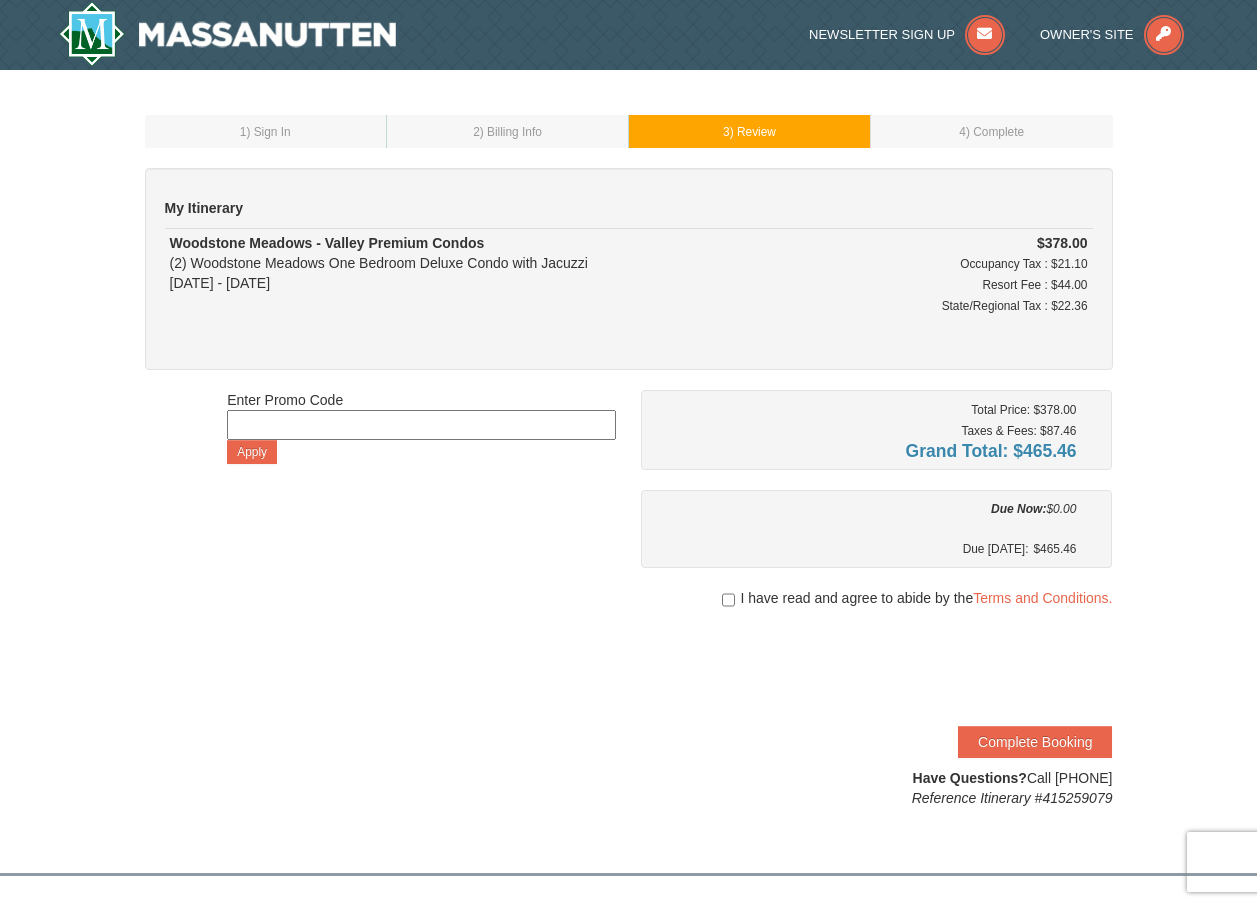 click on "My Itinerary
Woodstone Meadows - Valley Premium Condos
(2) Woodstone Meadows One Bedroom Deluxe Condo with Jacuzzi
09/12/2025 - 09/14/2025
$378.00
Occupancy Tax  :
$21.10" at bounding box center (629, 488) 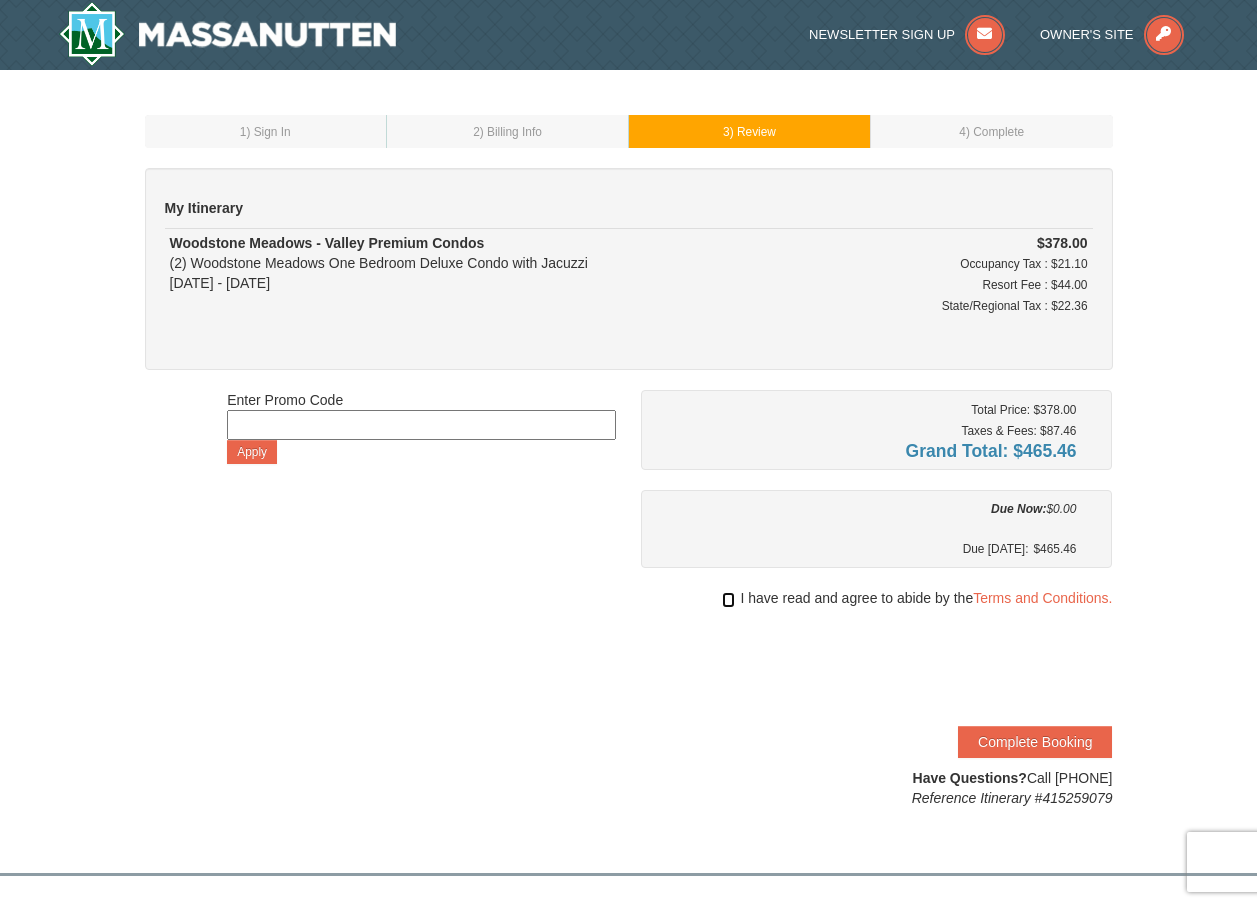 click at bounding box center [728, 600] 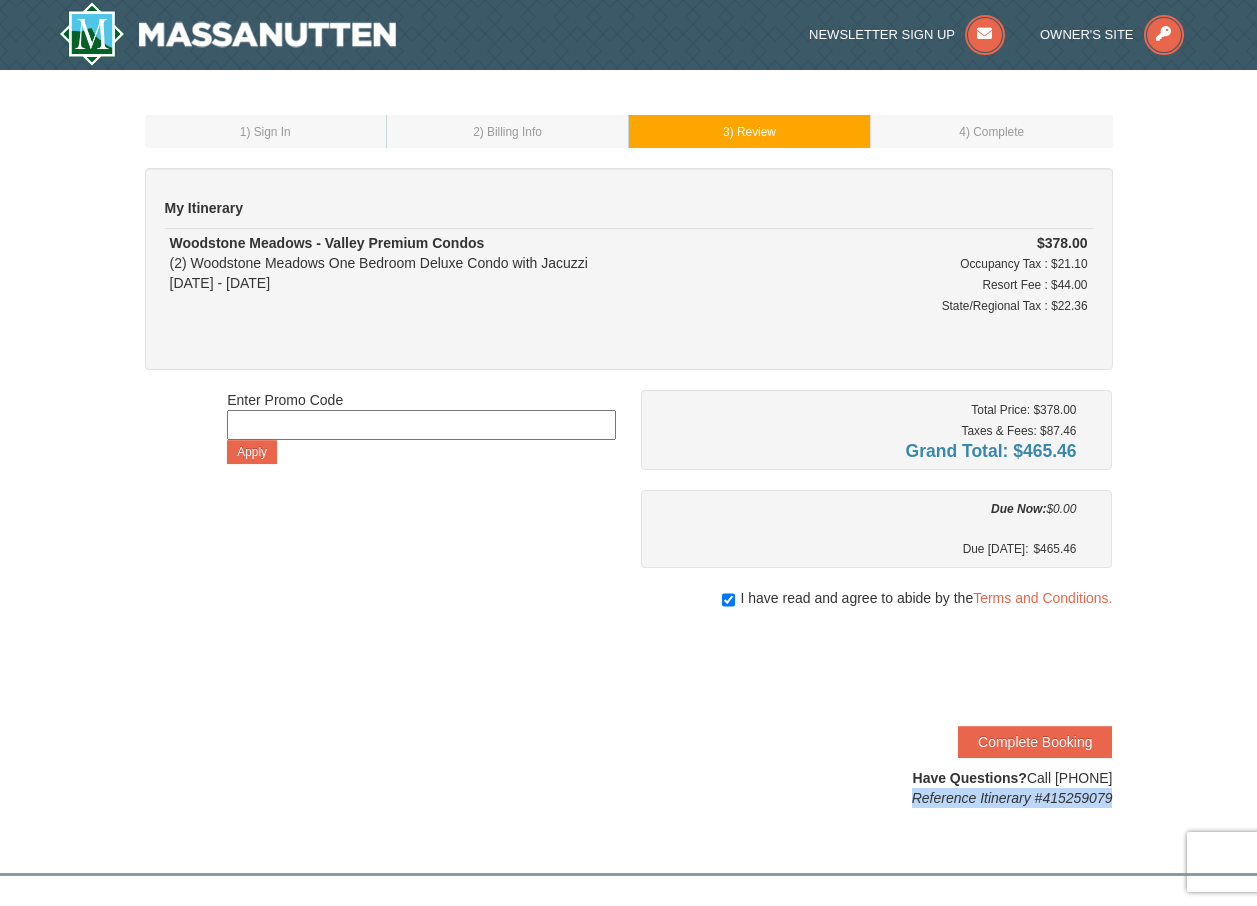 drag, startPoint x: 1126, startPoint y: 798, endPoint x: 909, endPoint y: 805, distance: 217.11287 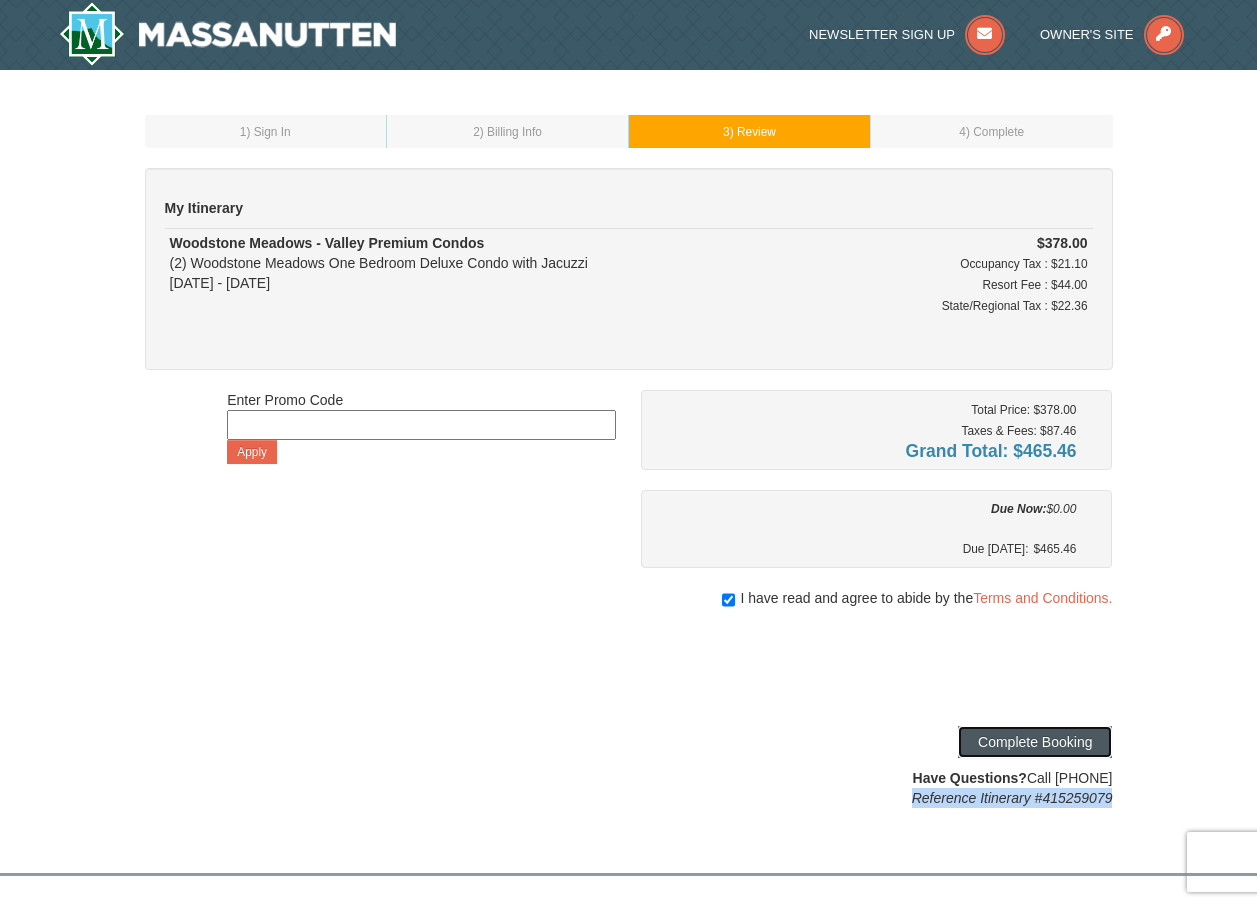 click on "Complete Booking" at bounding box center [1035, 742] 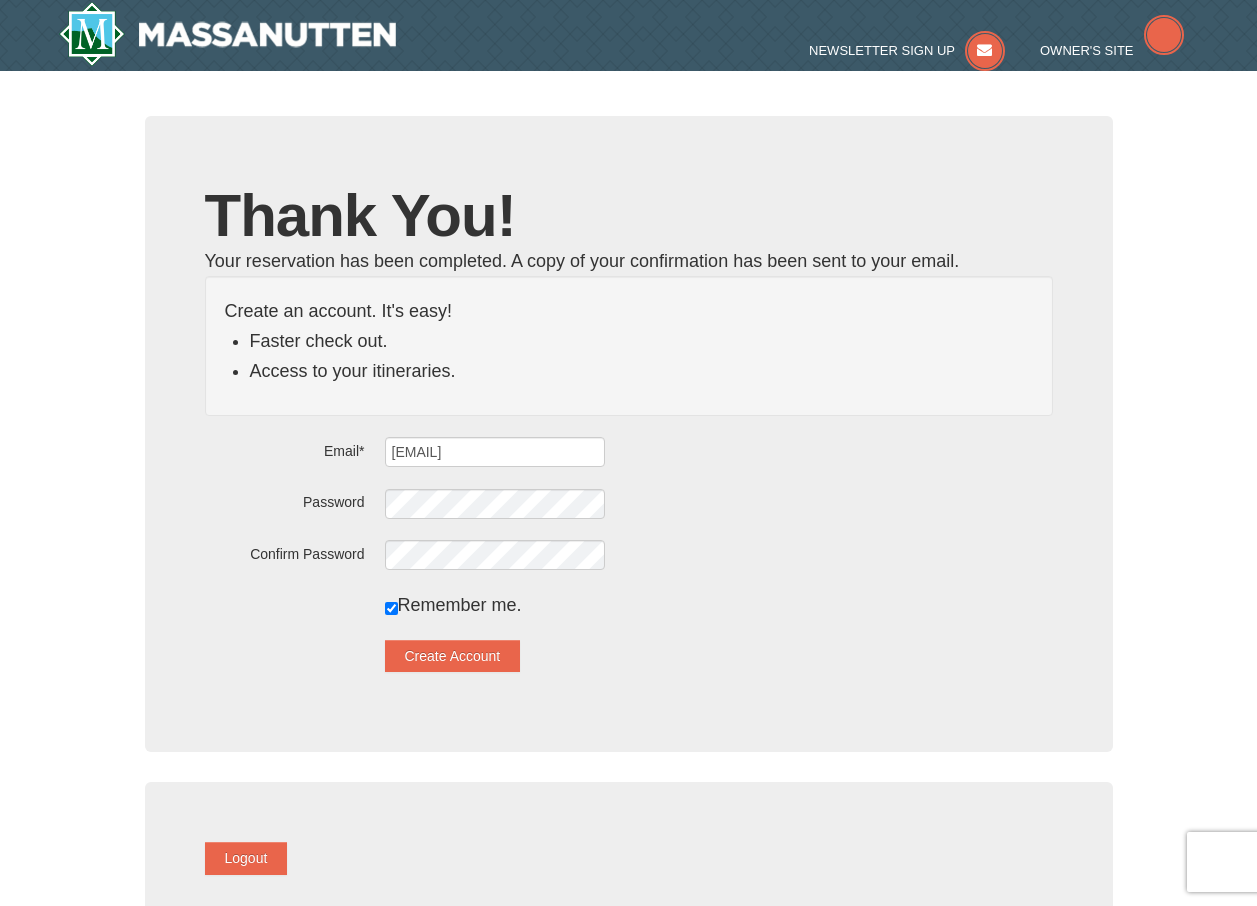 scroll, scrollTop: 0, scrollLeft: 0, axis: both 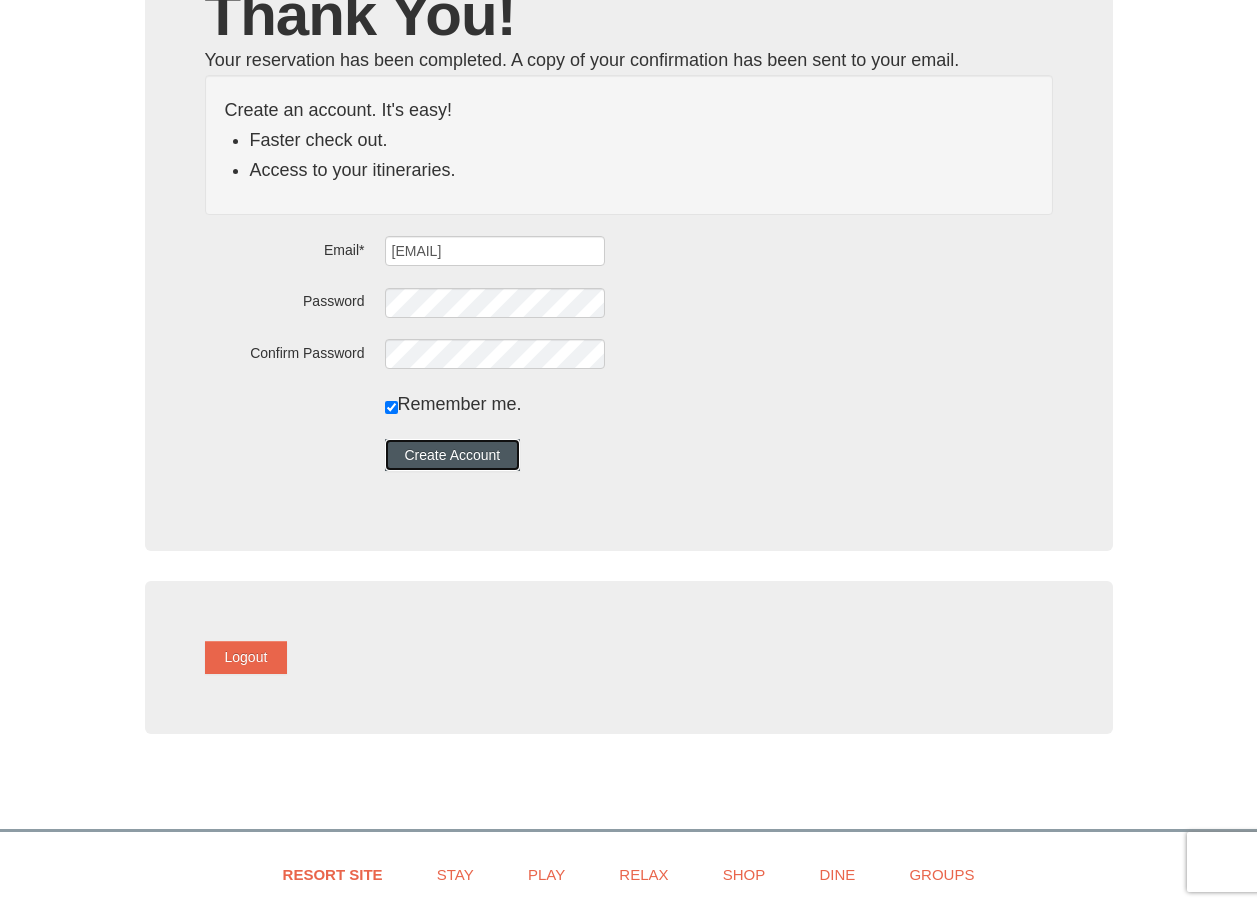 click on "Create Account" at bounding box center [453, 455] 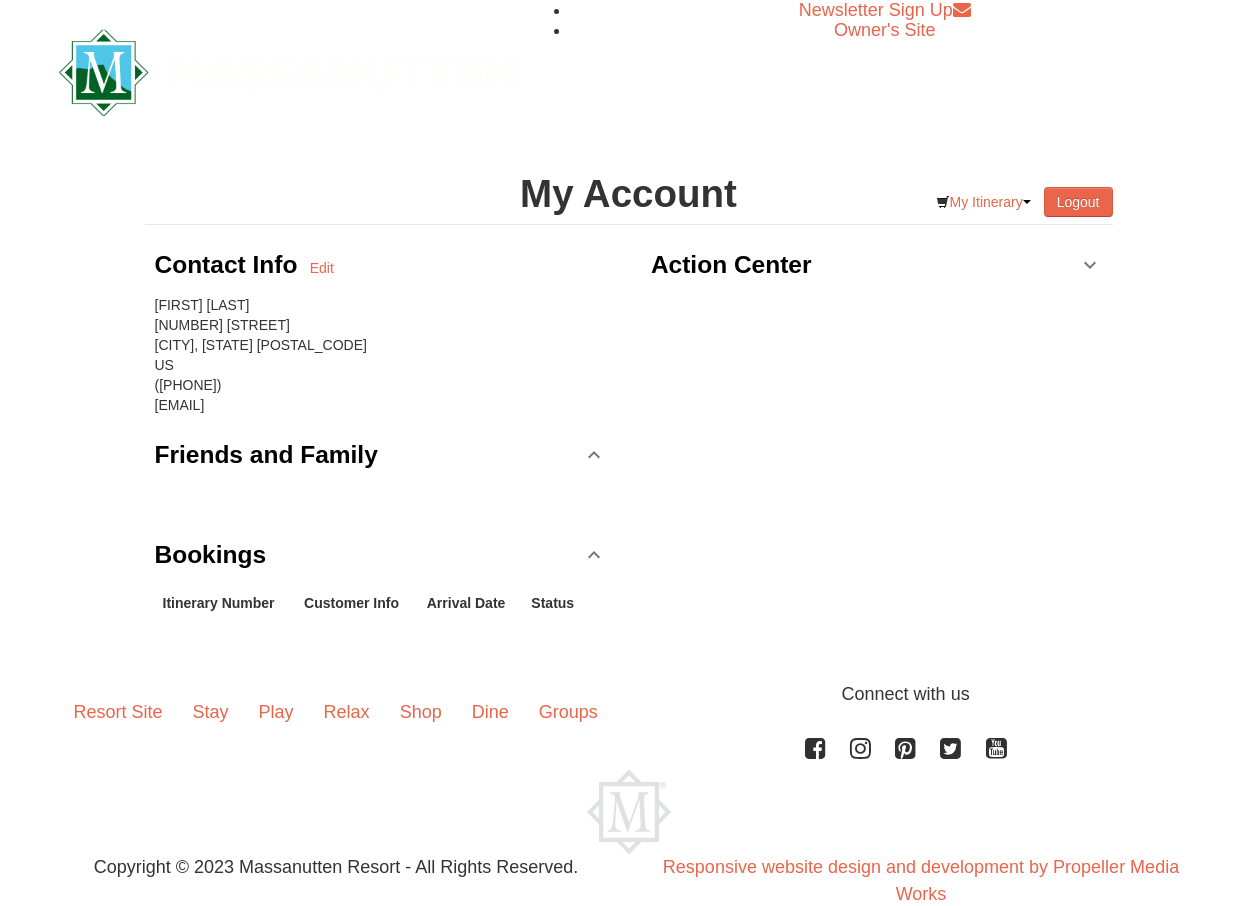 scroll, scrollTop: 0, scrollLeft: 0, axis: both 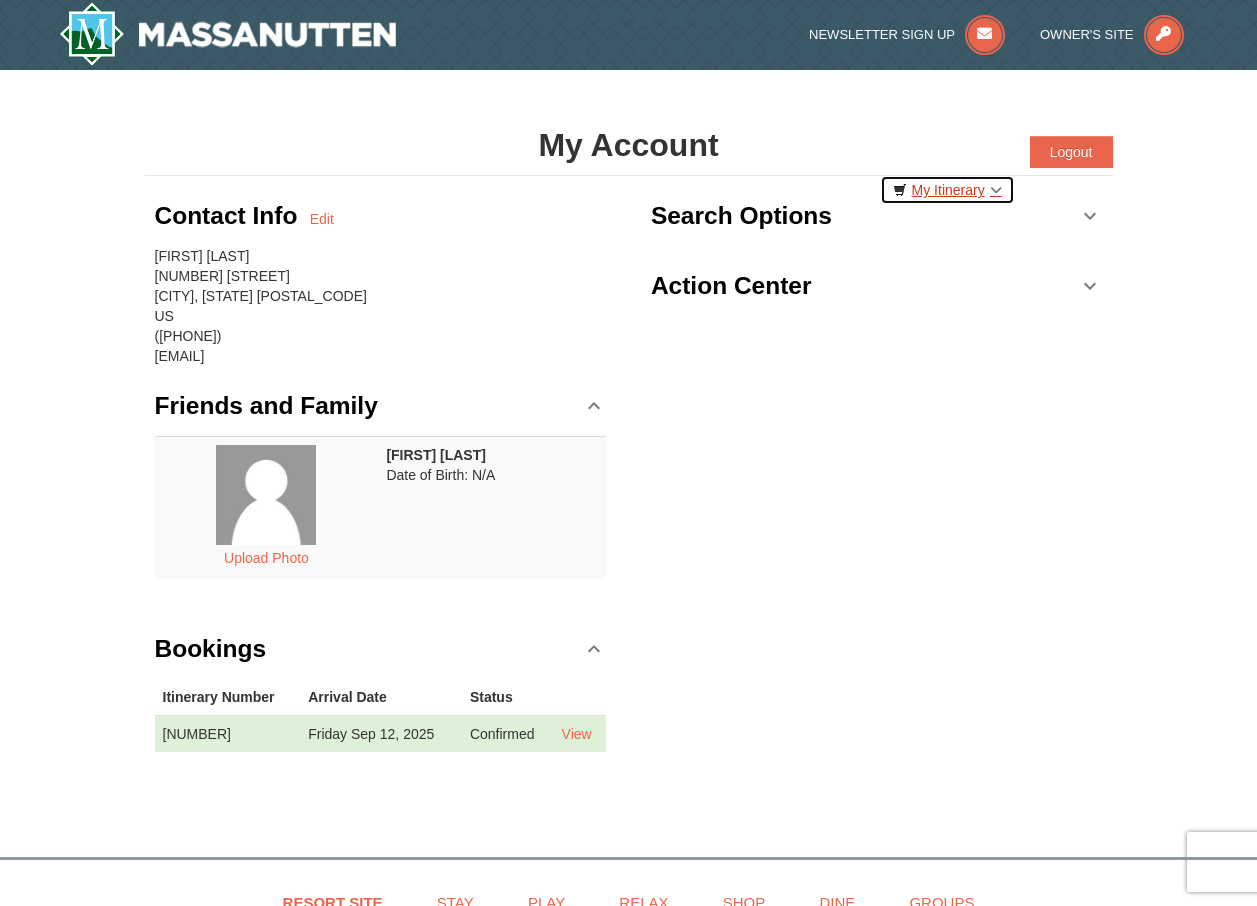 click on "My Itinerary" at bounding box center [947, 190] 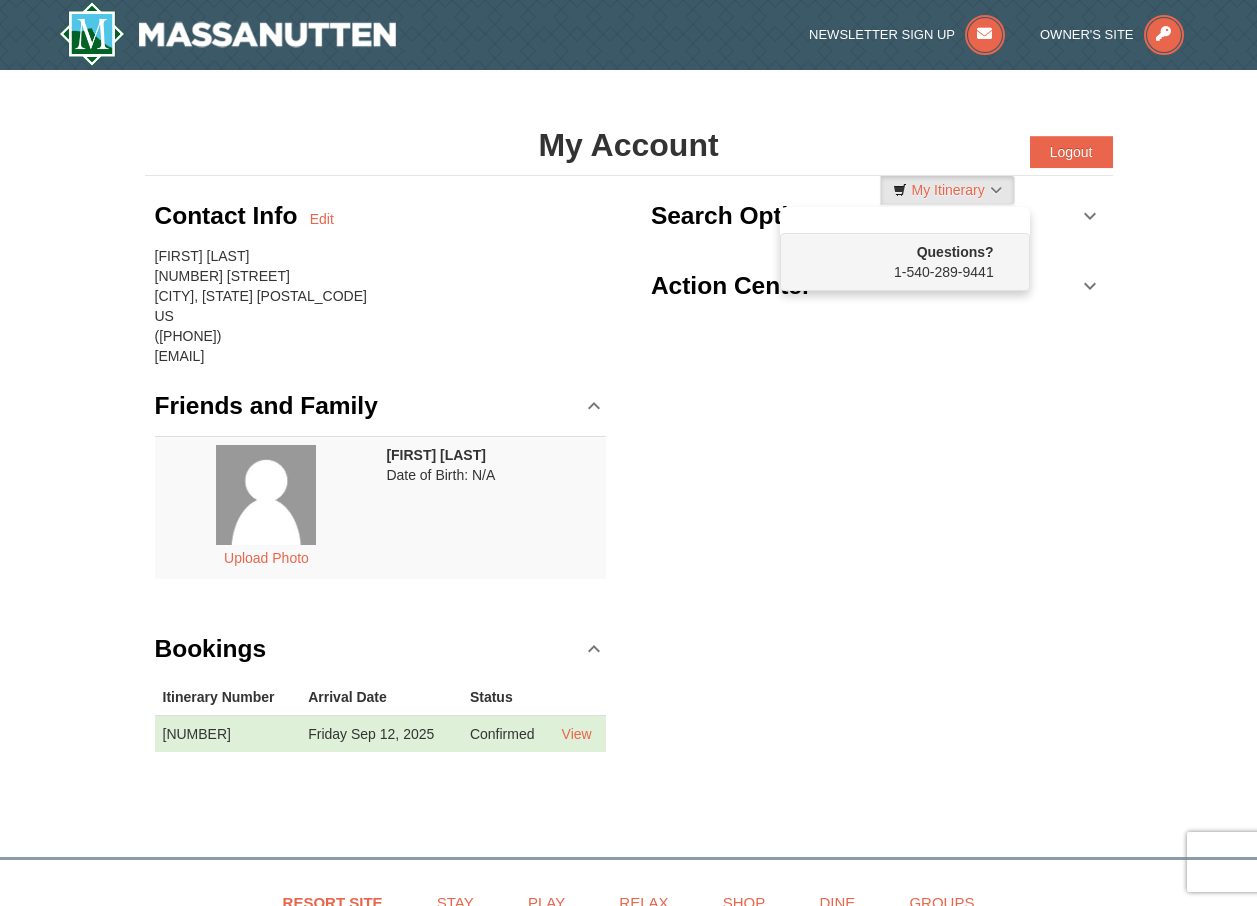 click on "Contact Info
Edit
DARNELL HILL
429 Oak Street
Aberdeen, MD  21001
US
(443) 567-8137
hillmarsoc@yahoo.com
Friends and Family
Upload Photo DARNELL HILL Date of Birth: N/A
Bookings
Itinerary Number
Customer Info
Arrival Date
Status
415259079 undefined Friday Sep 12, 2025 Confirmed View
2" at bounding box center [629, 484] 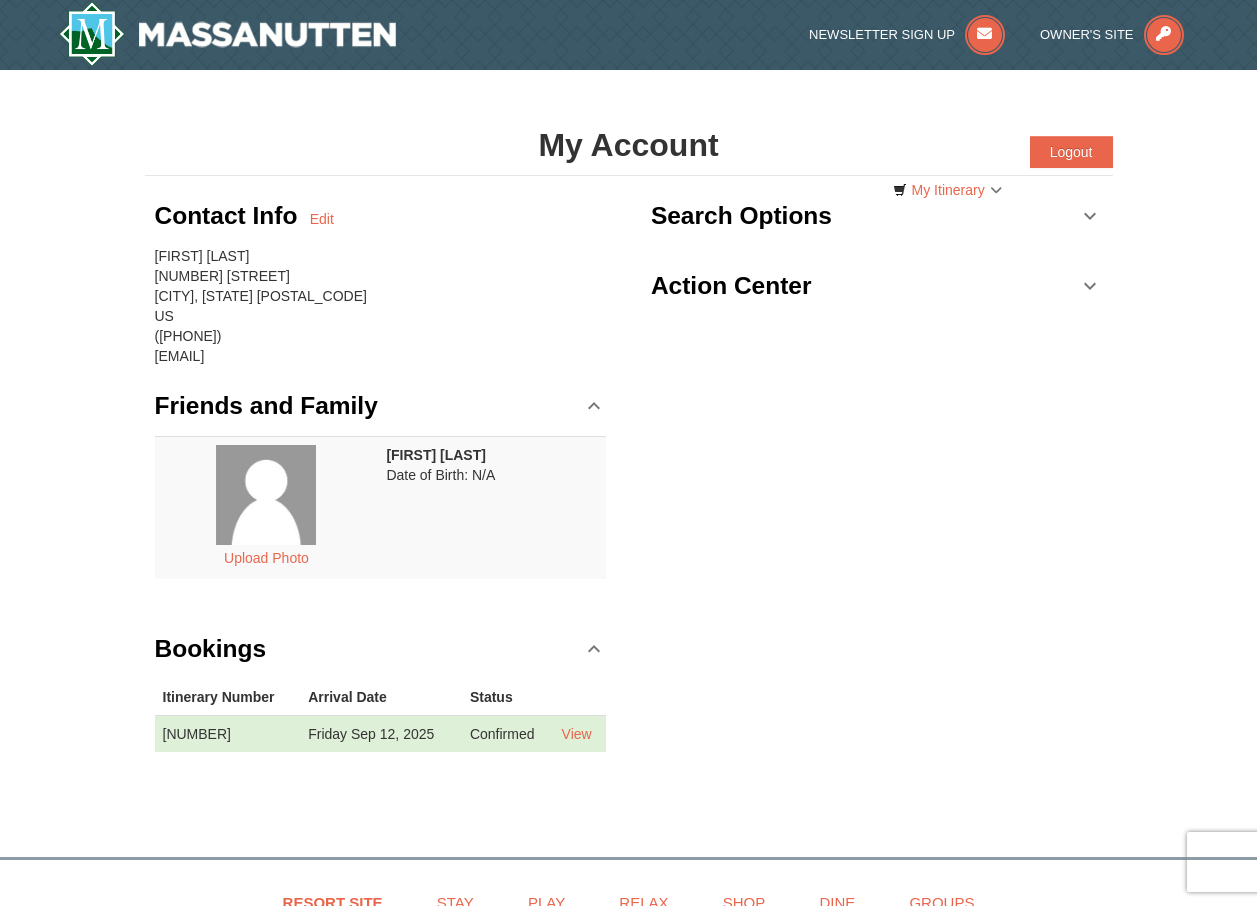 click on "Action Center" at bounding box center (877, 286) 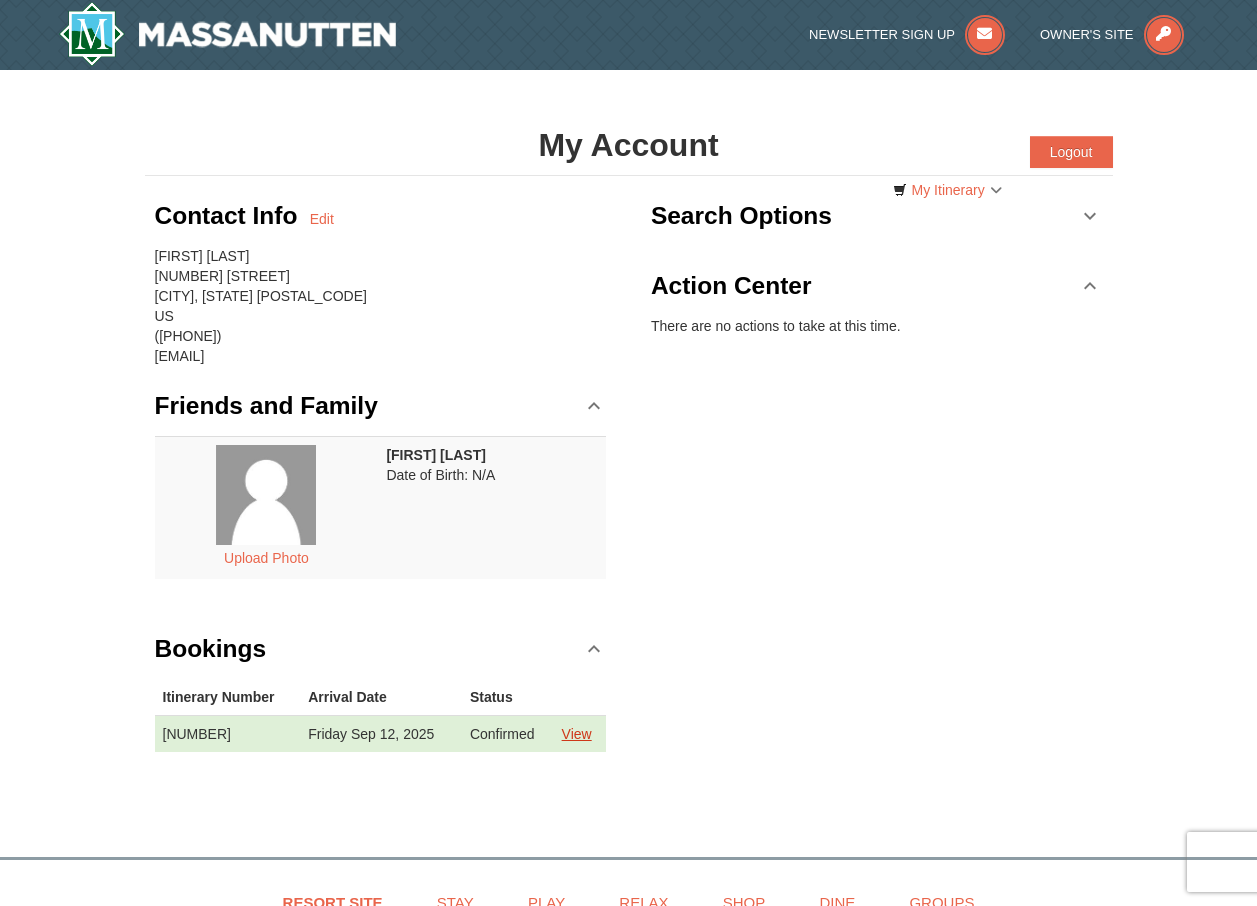 click on "View" at bounding box center [577, 734] 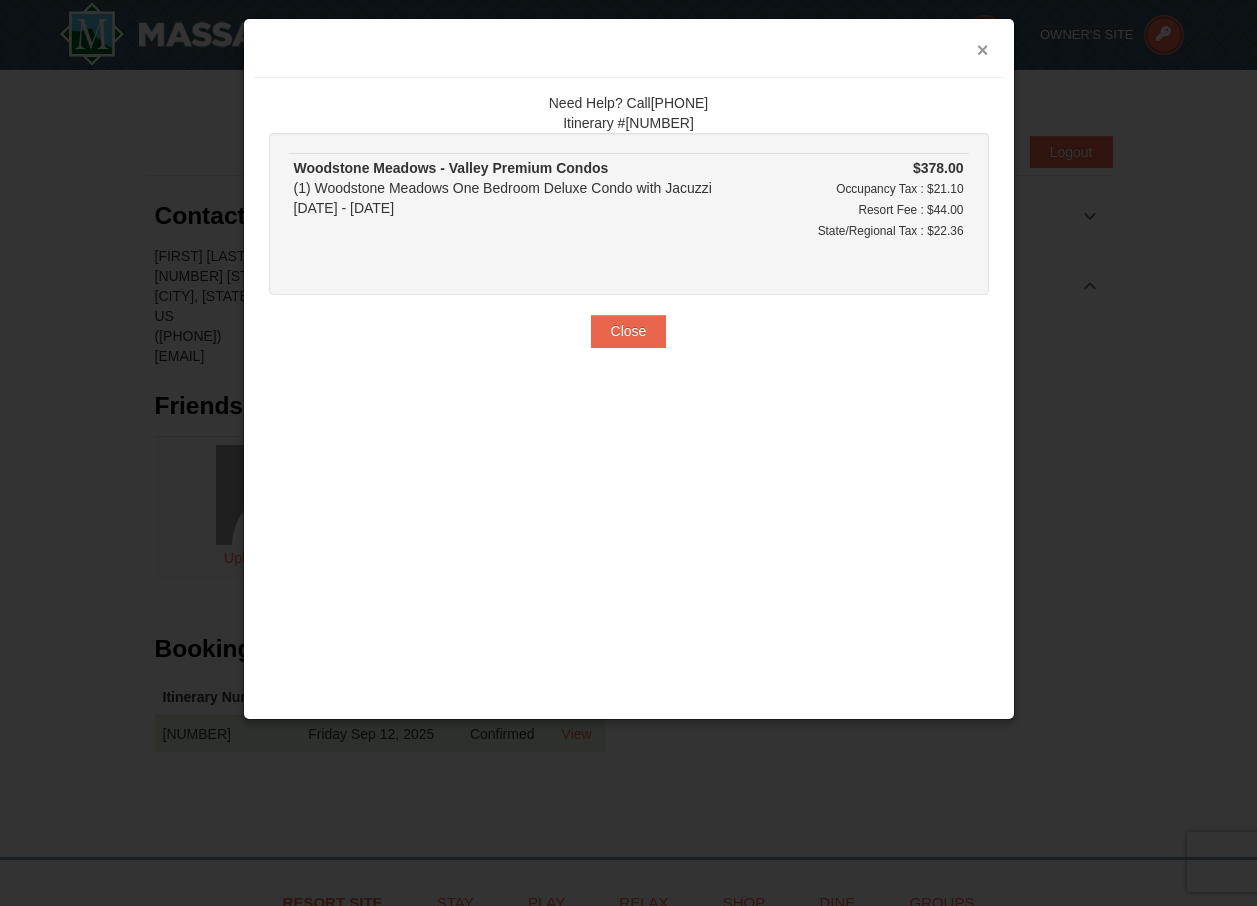 click on "×" at bounding box center (983, 50) 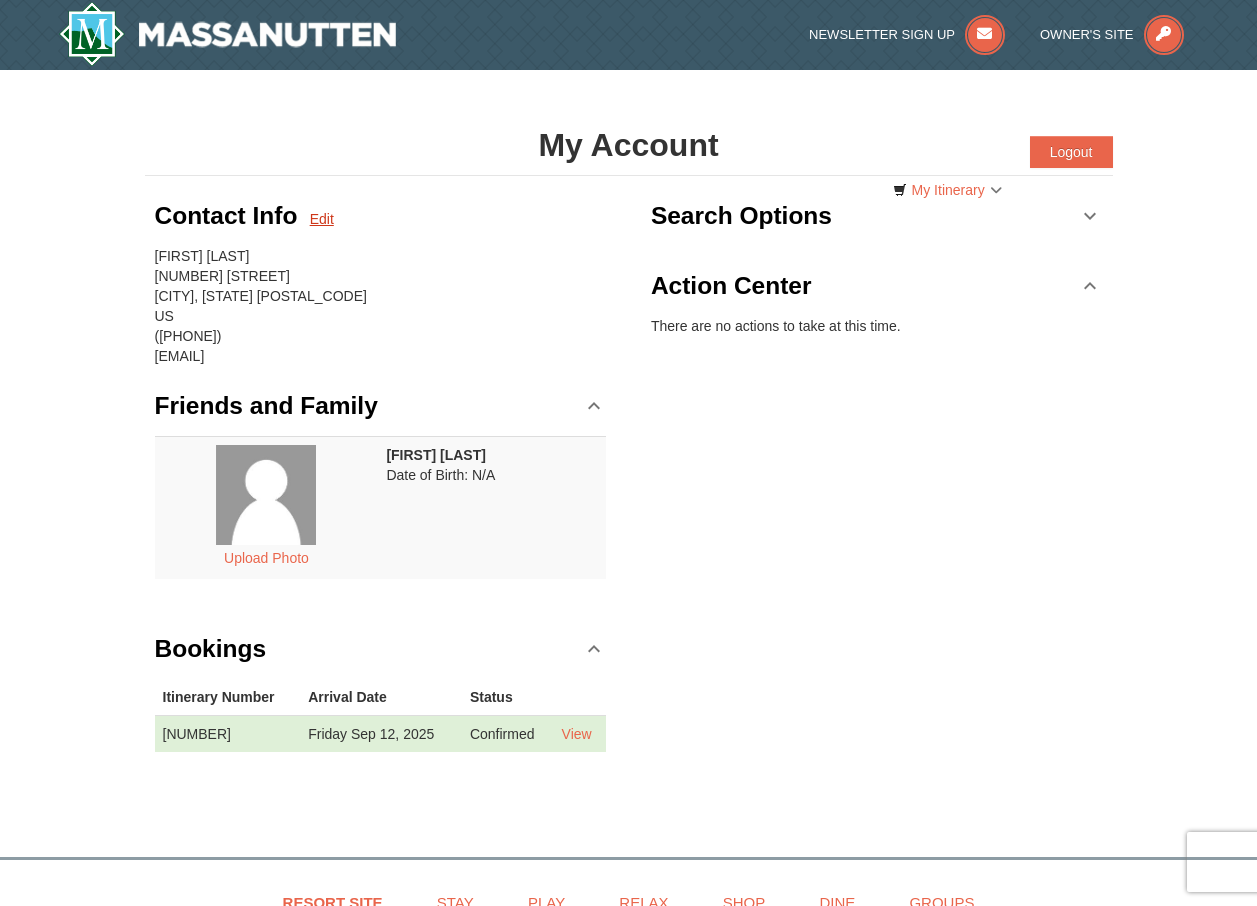 click on "Edit" at bounding box center (322, 219) 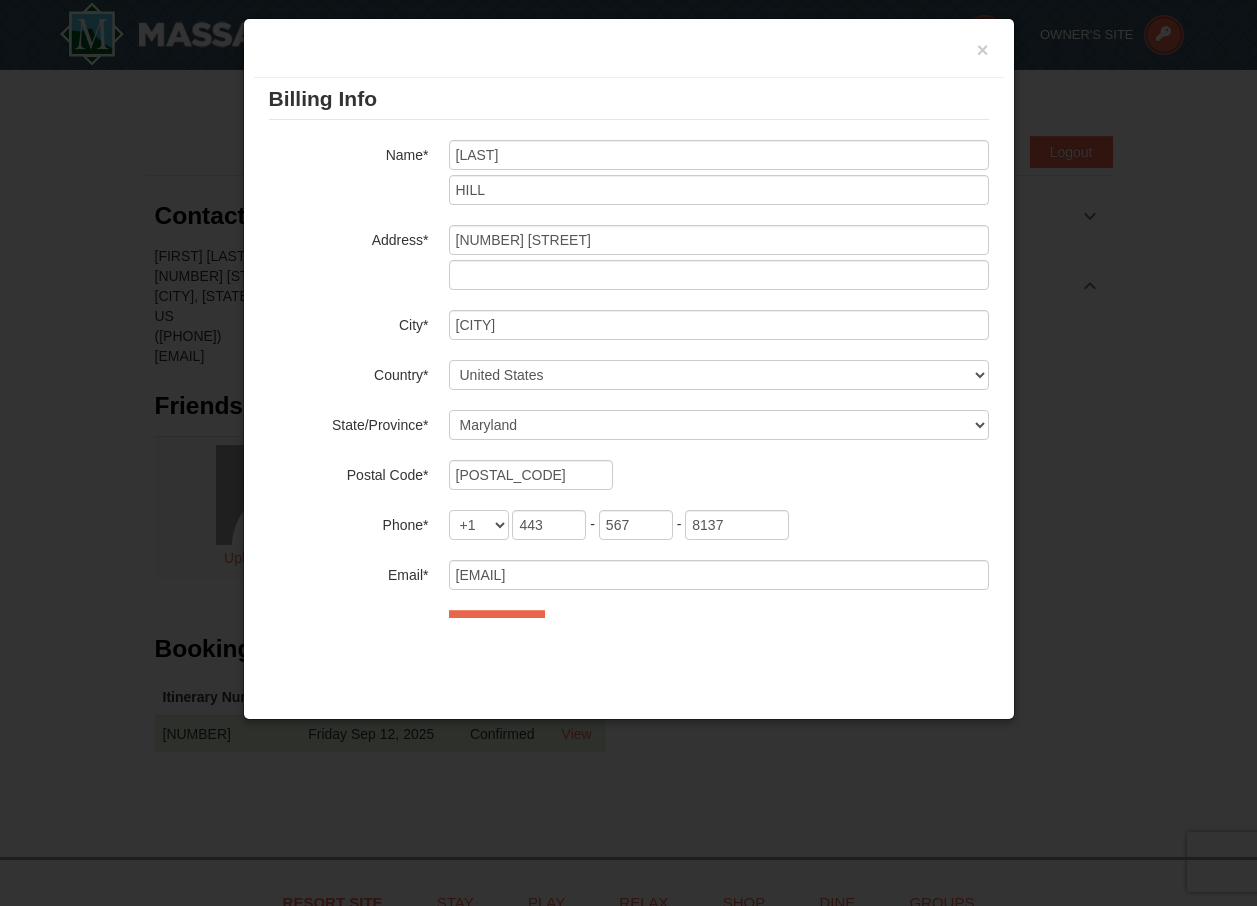 scroll, scrollTop: 0, scrollLeft: 0, axis: both 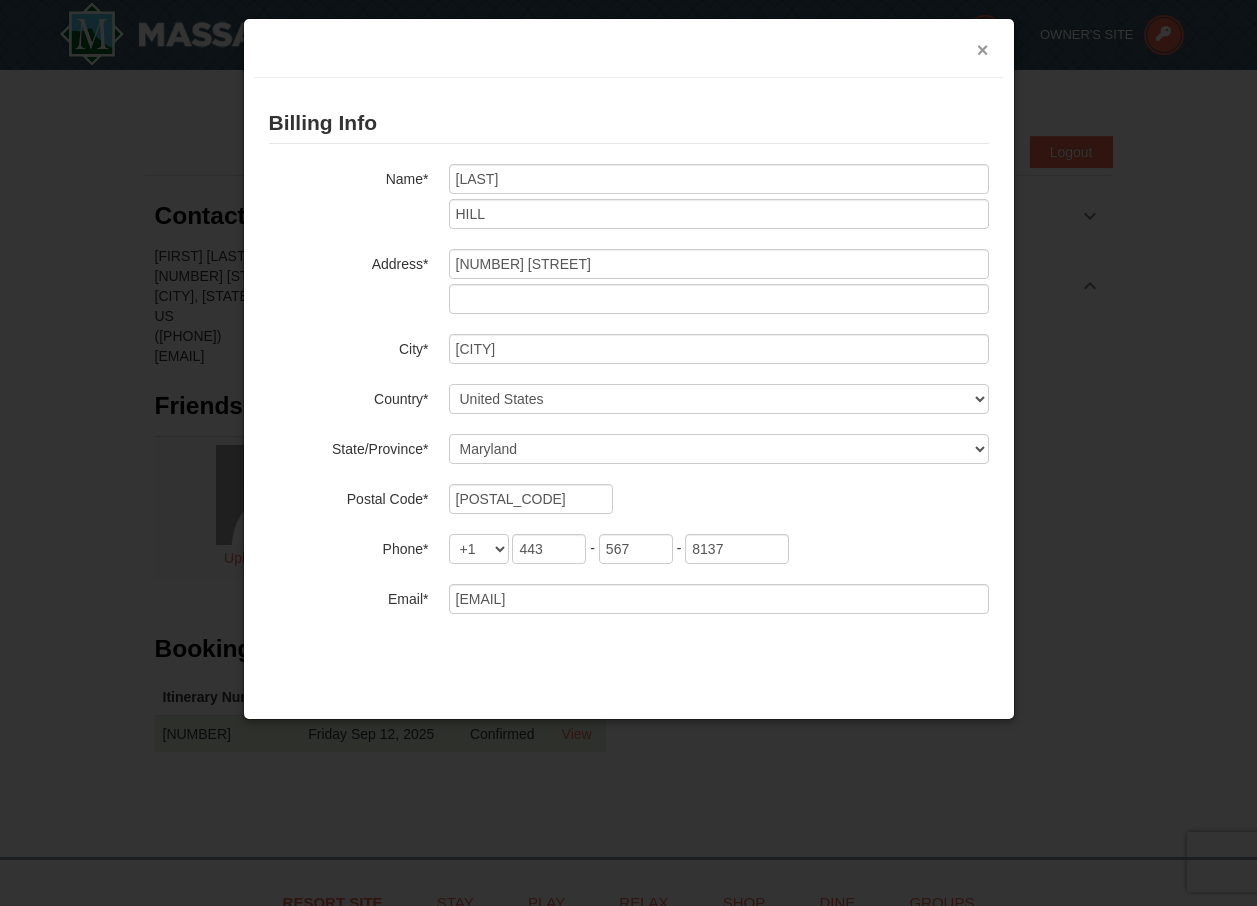 click on "×" at bounding box center [983, 50] 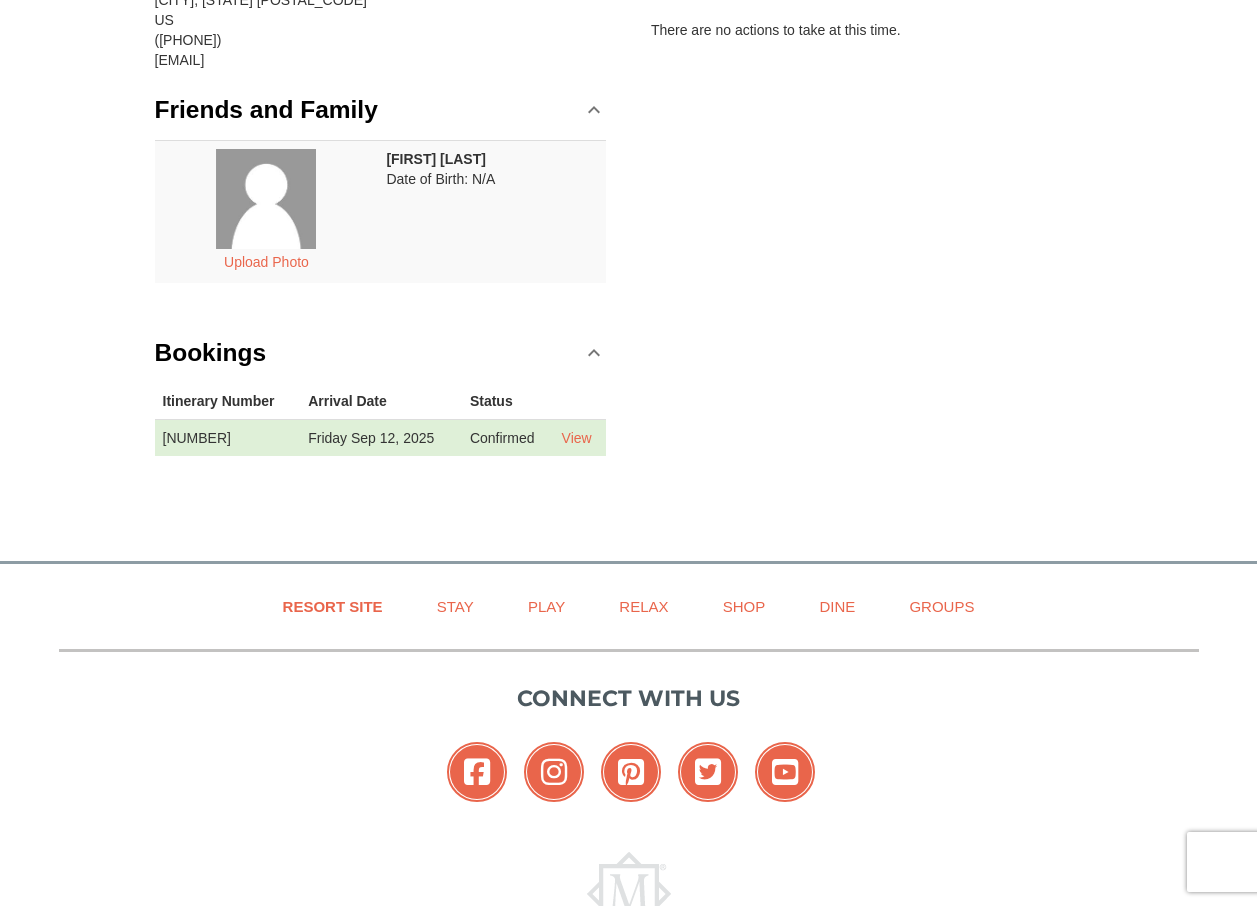 scroll, scrollTop: 0, scrollLeft: 0, axis: both 